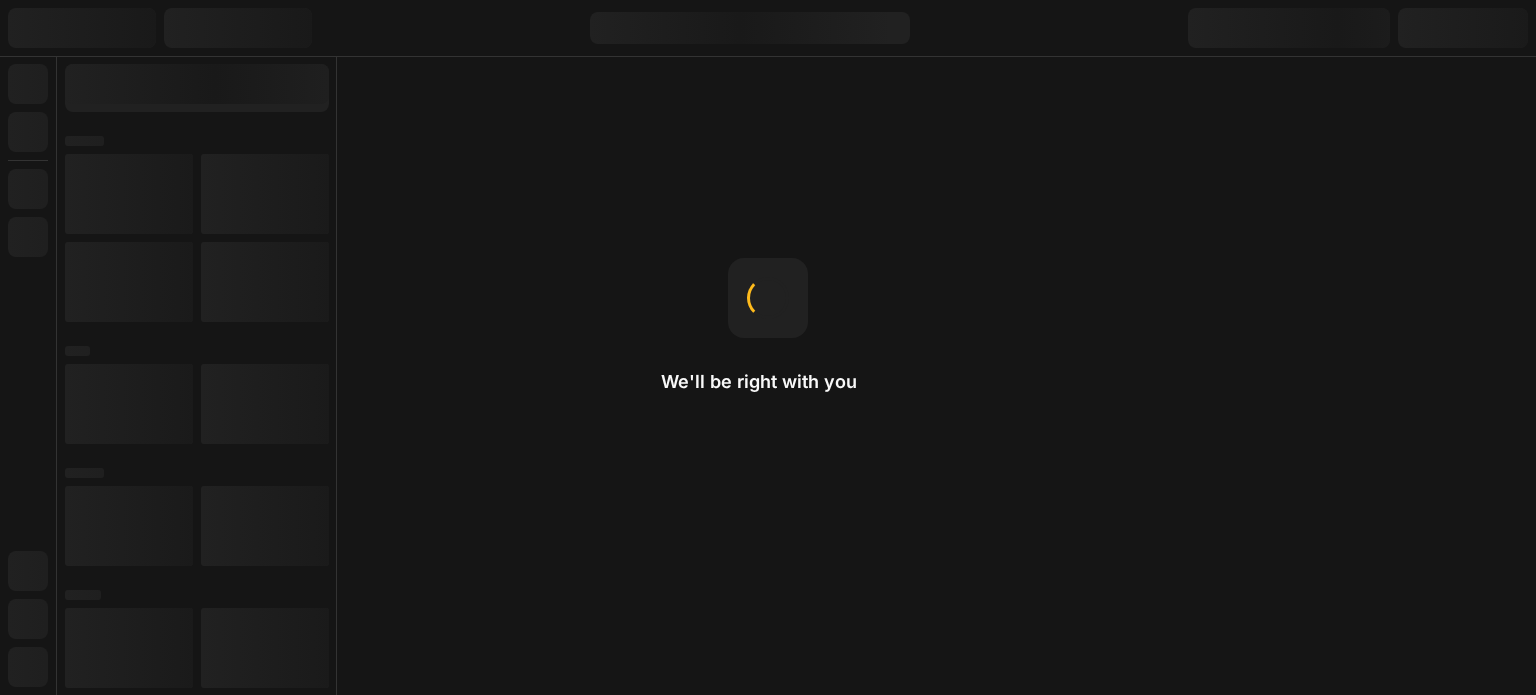 scroll, scrollTop: 0, scrollLeft: 0, axis: both 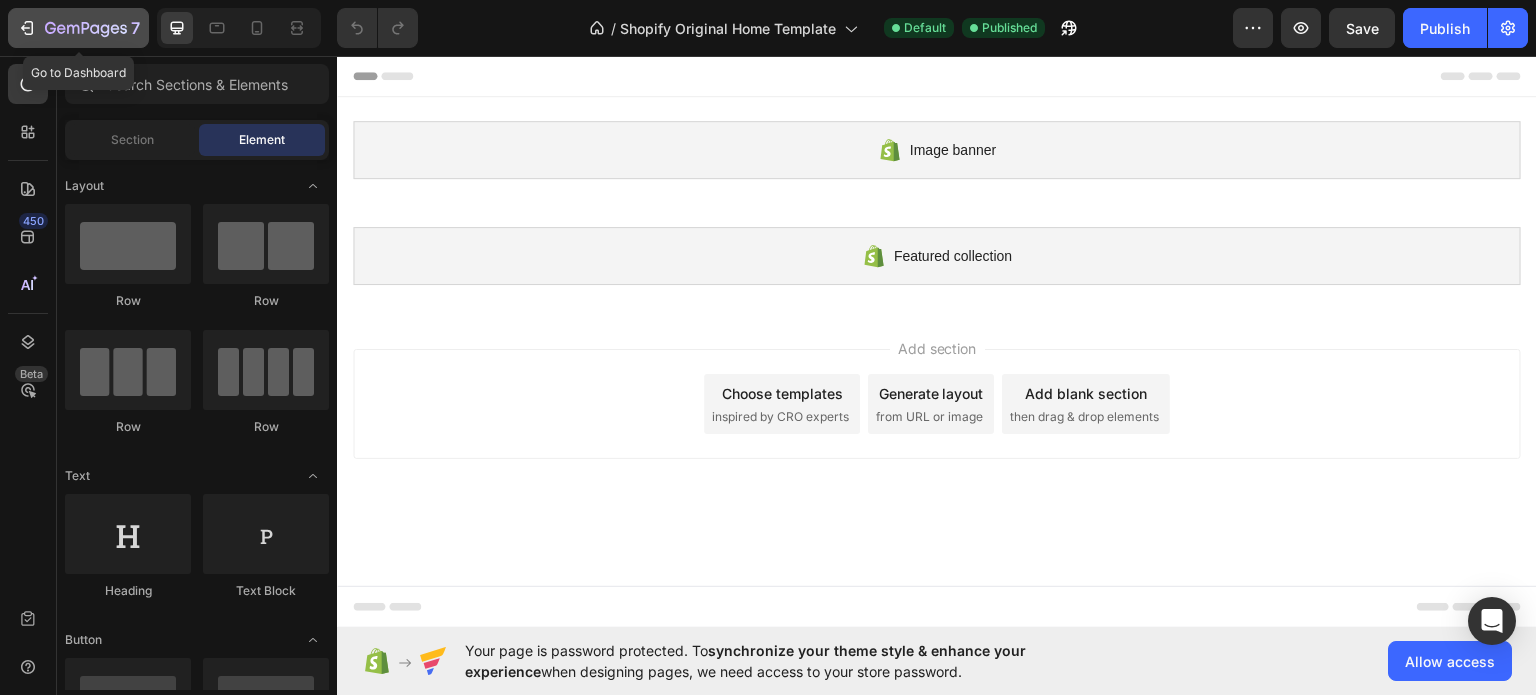 click 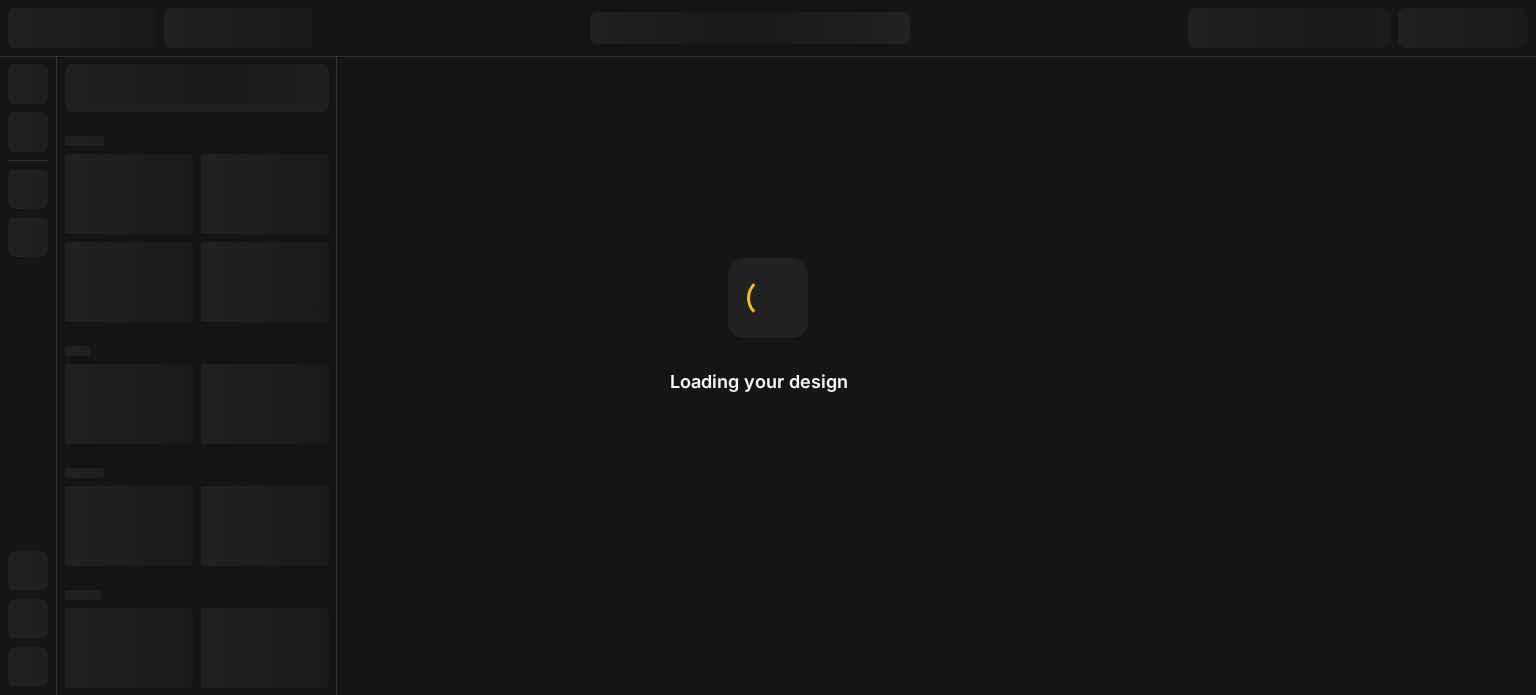 scroll, scrollTop: 0, scrollLeft: 0, axis: both 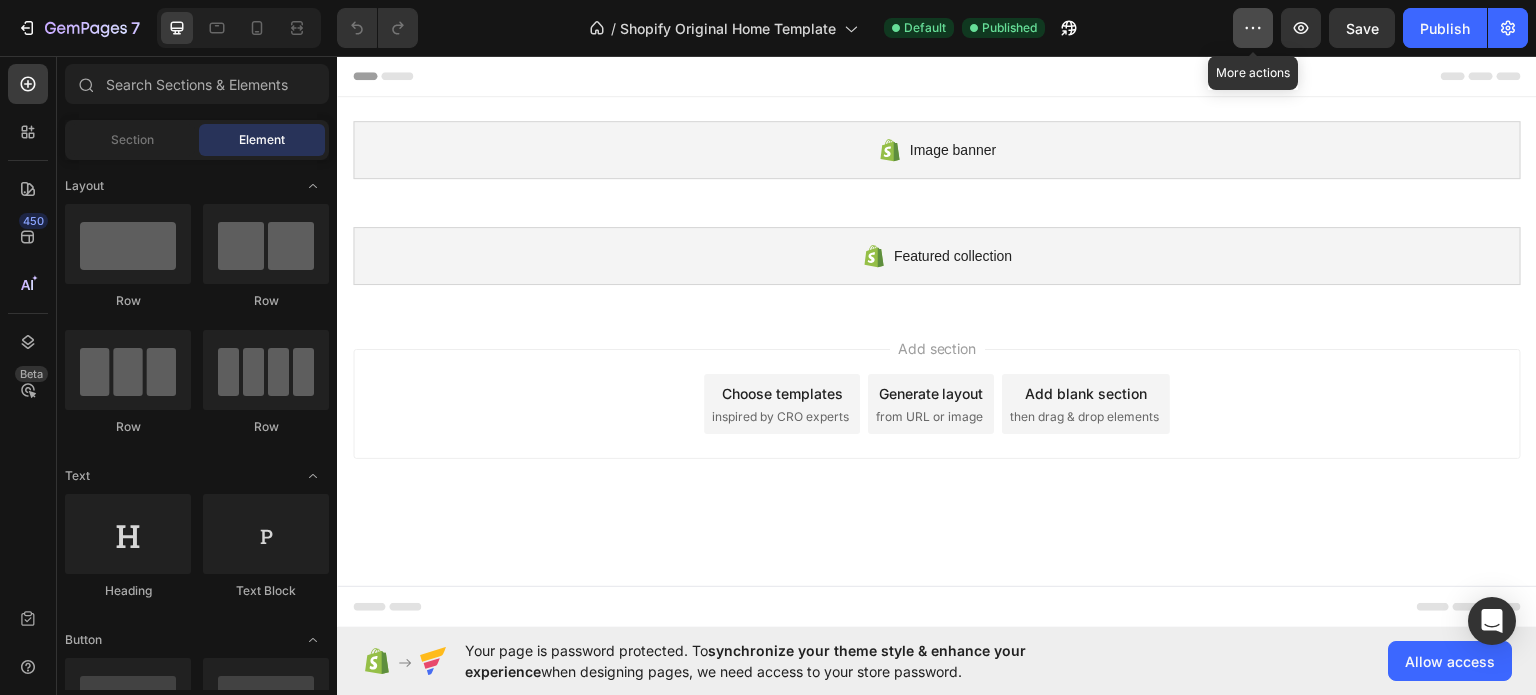 click 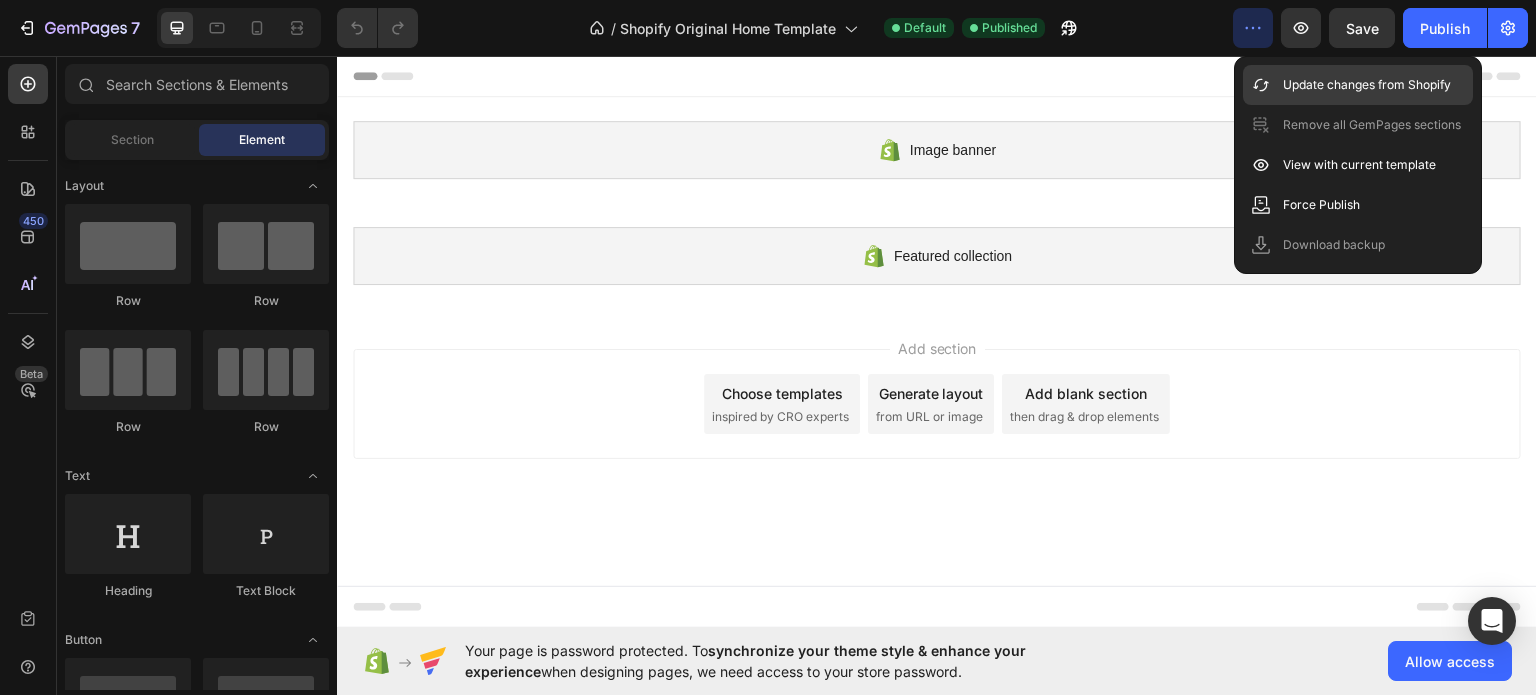 click on "Update changes from Shopify" at bounding box center (1367, 85) 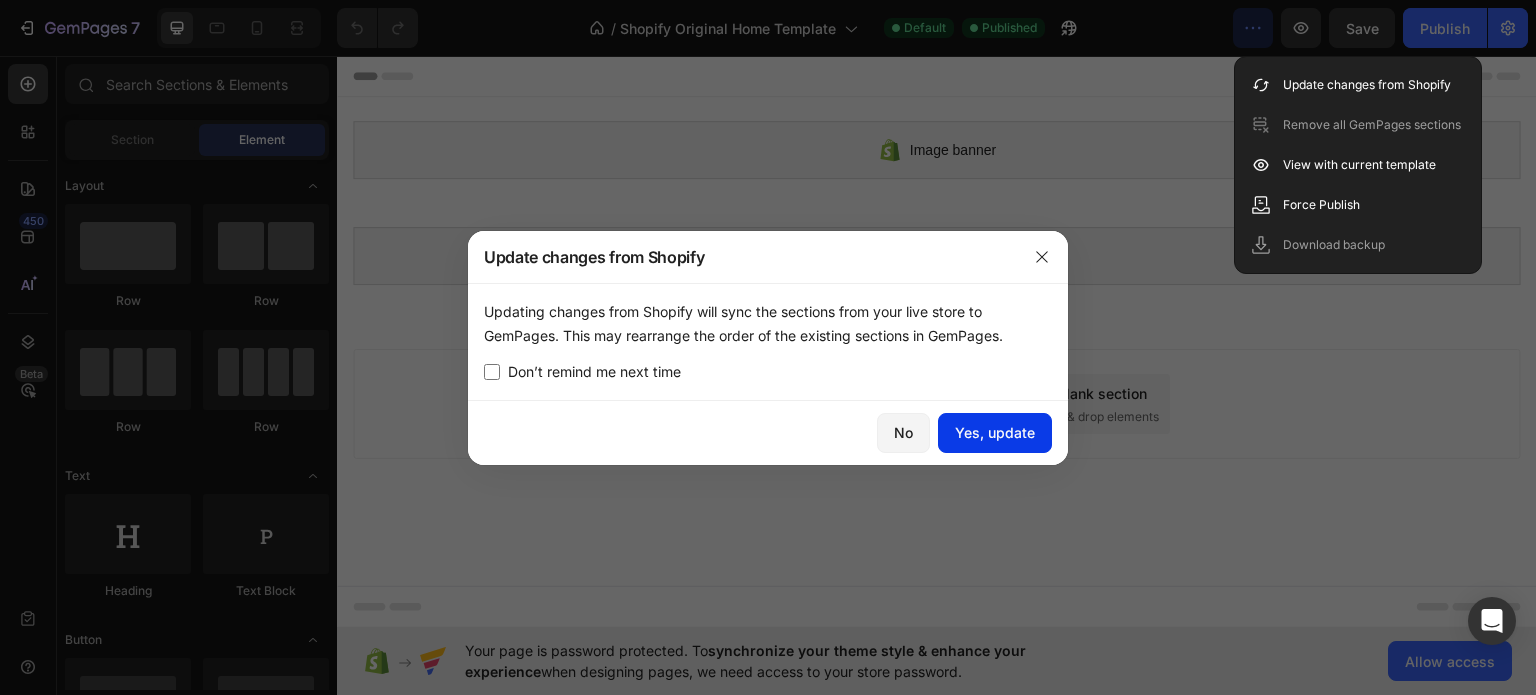 click on "Yes, update" at bounding box center [995, 432] 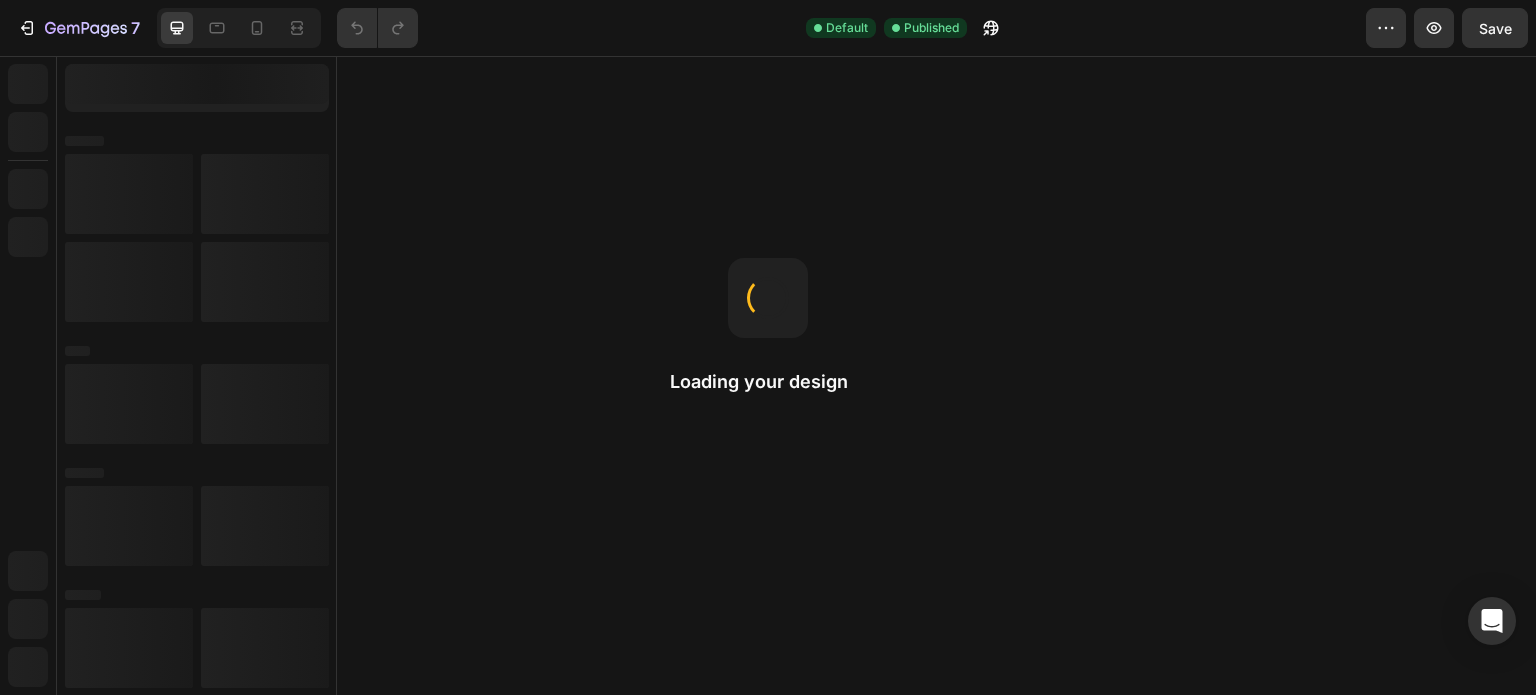 scroll, scrollTop: 0, scrollLeft: 0, axis: both 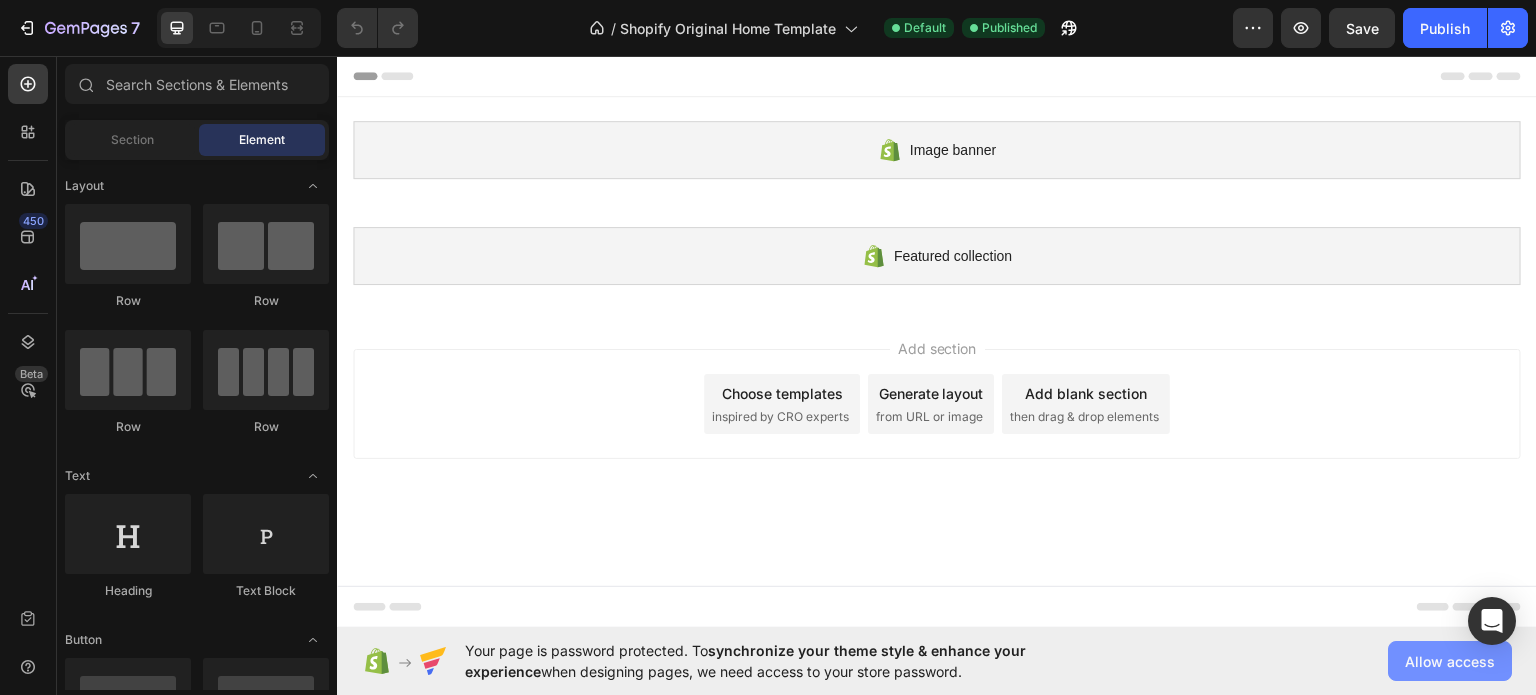 click on "Allow access" 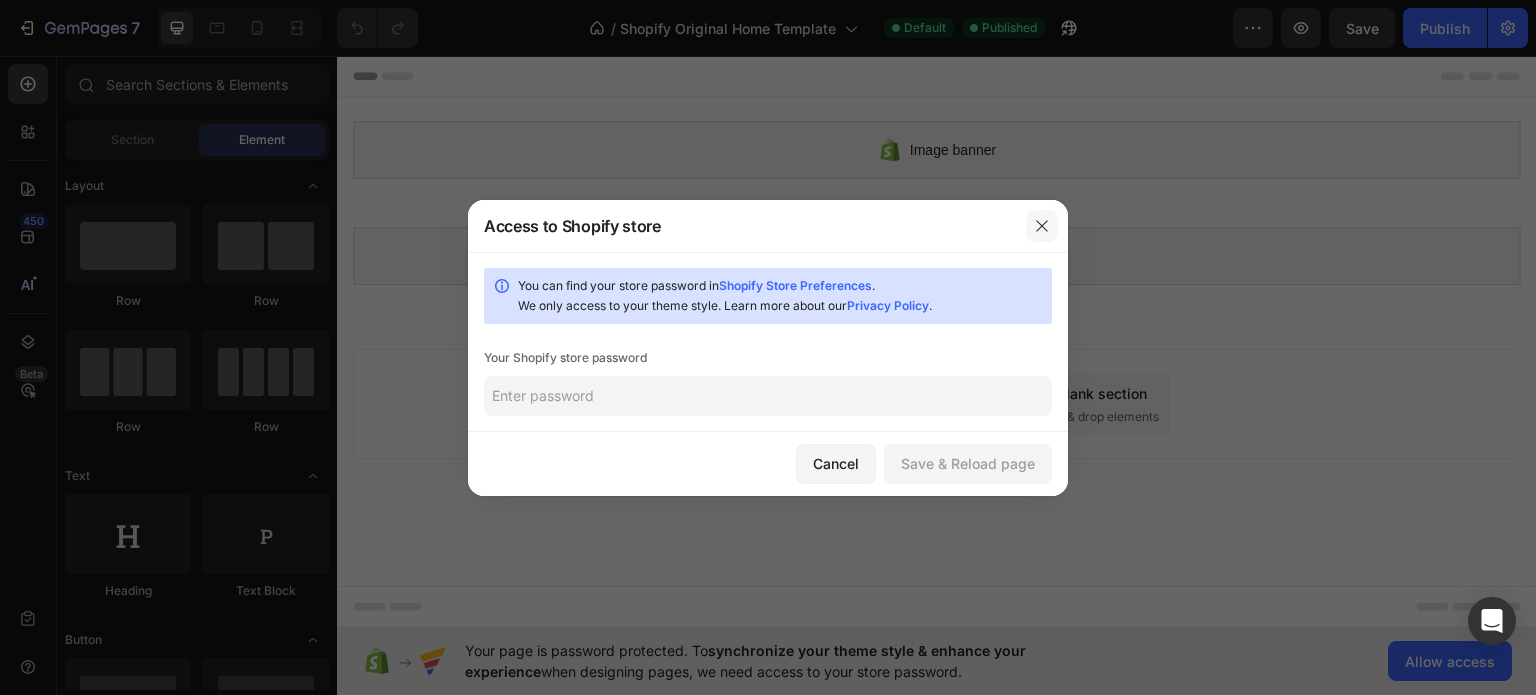 click at bounding box center (1042, 226) 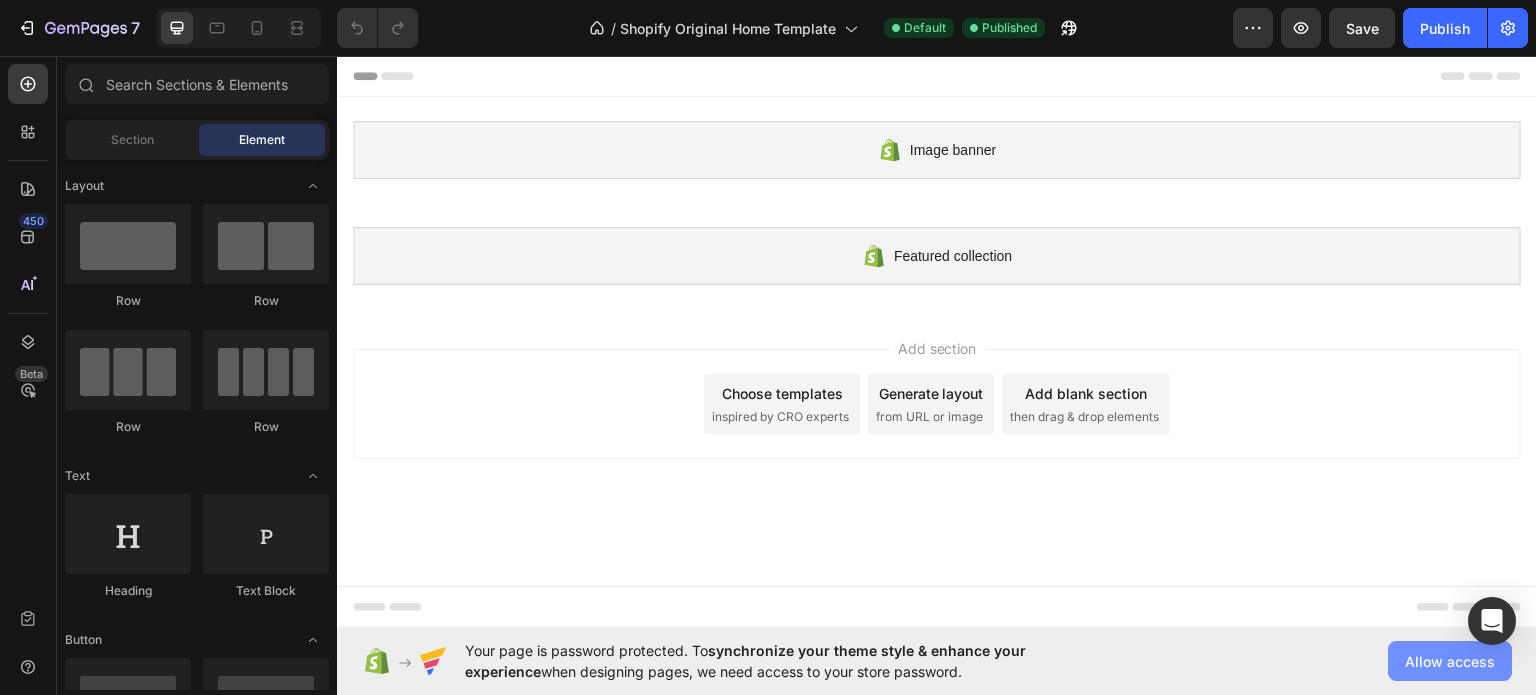 click on "Allow access" 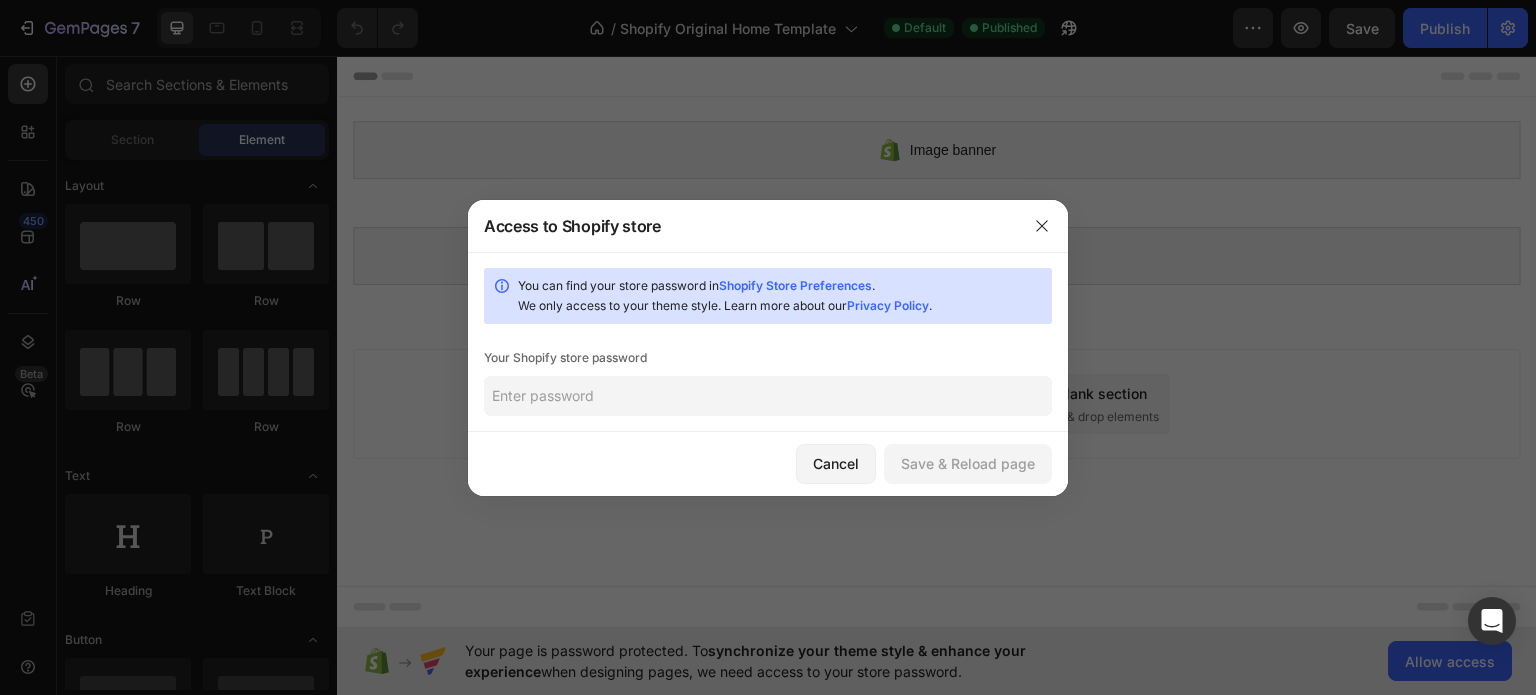 click 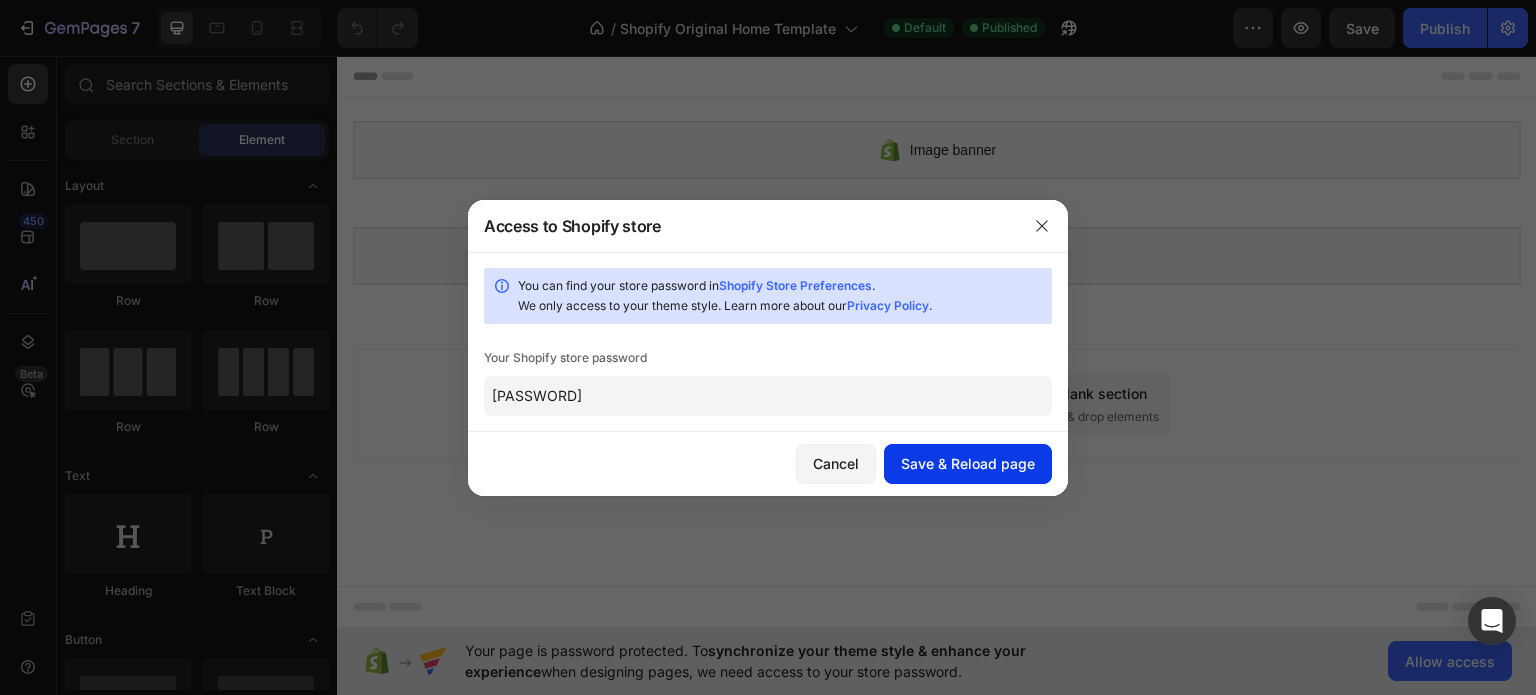 click on "Save & Reload page" at bounding box center (968, 463) 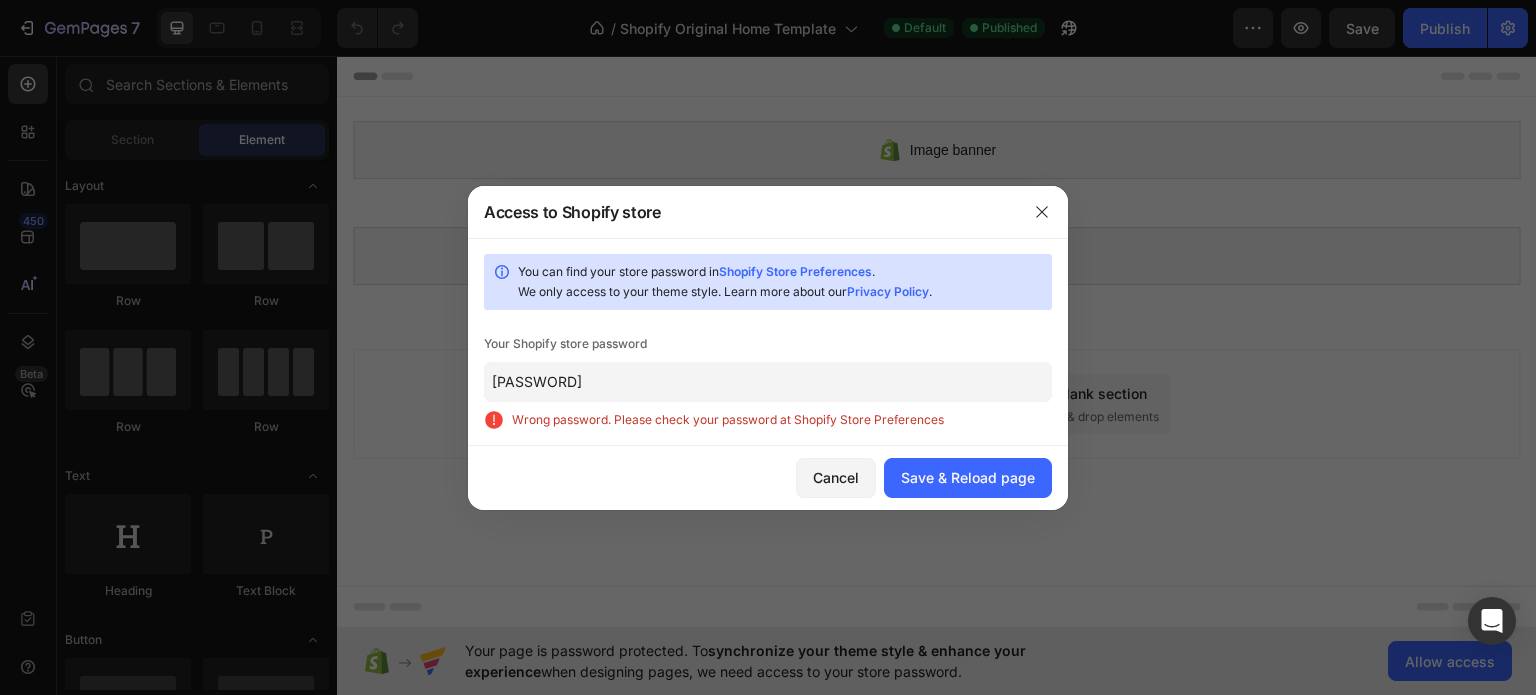 click on "[PASSWORD]" 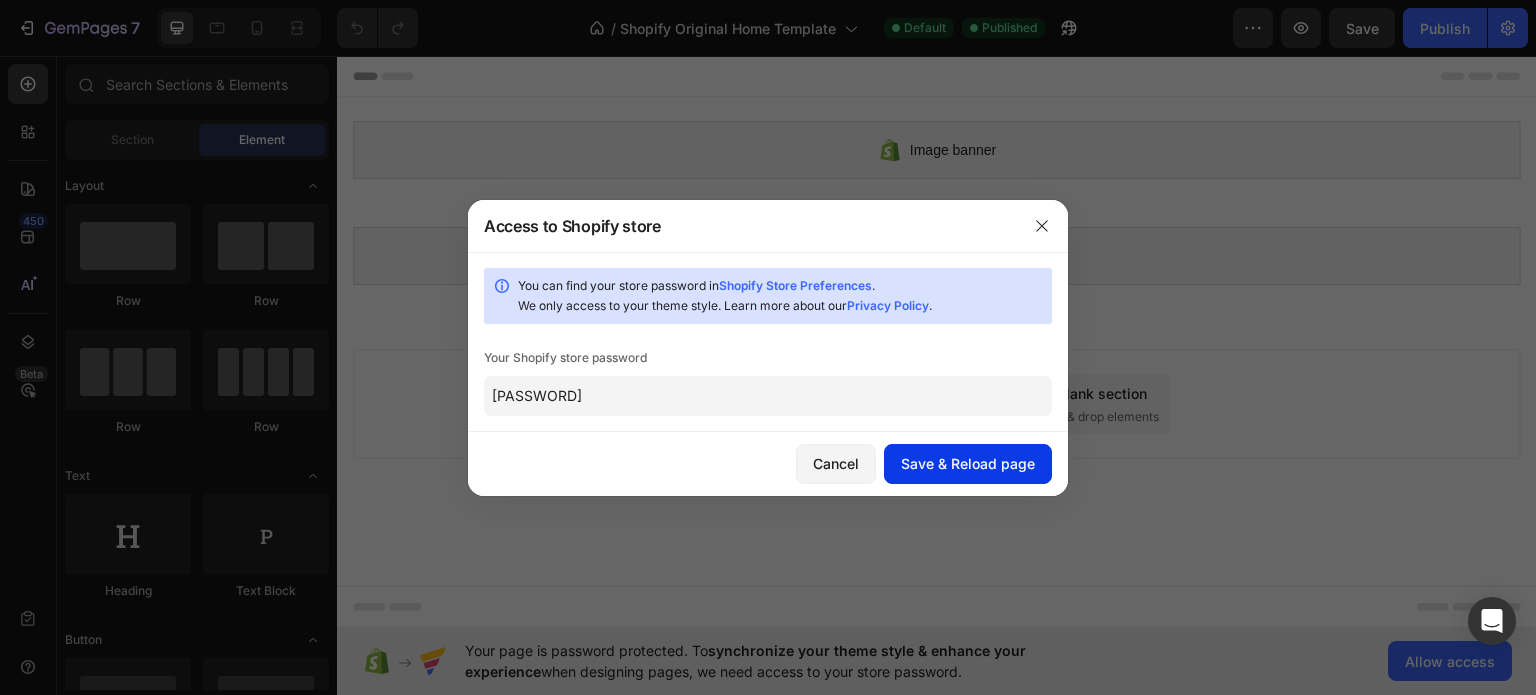 click on "Save & Reload page" at bounding box center [968, 463] 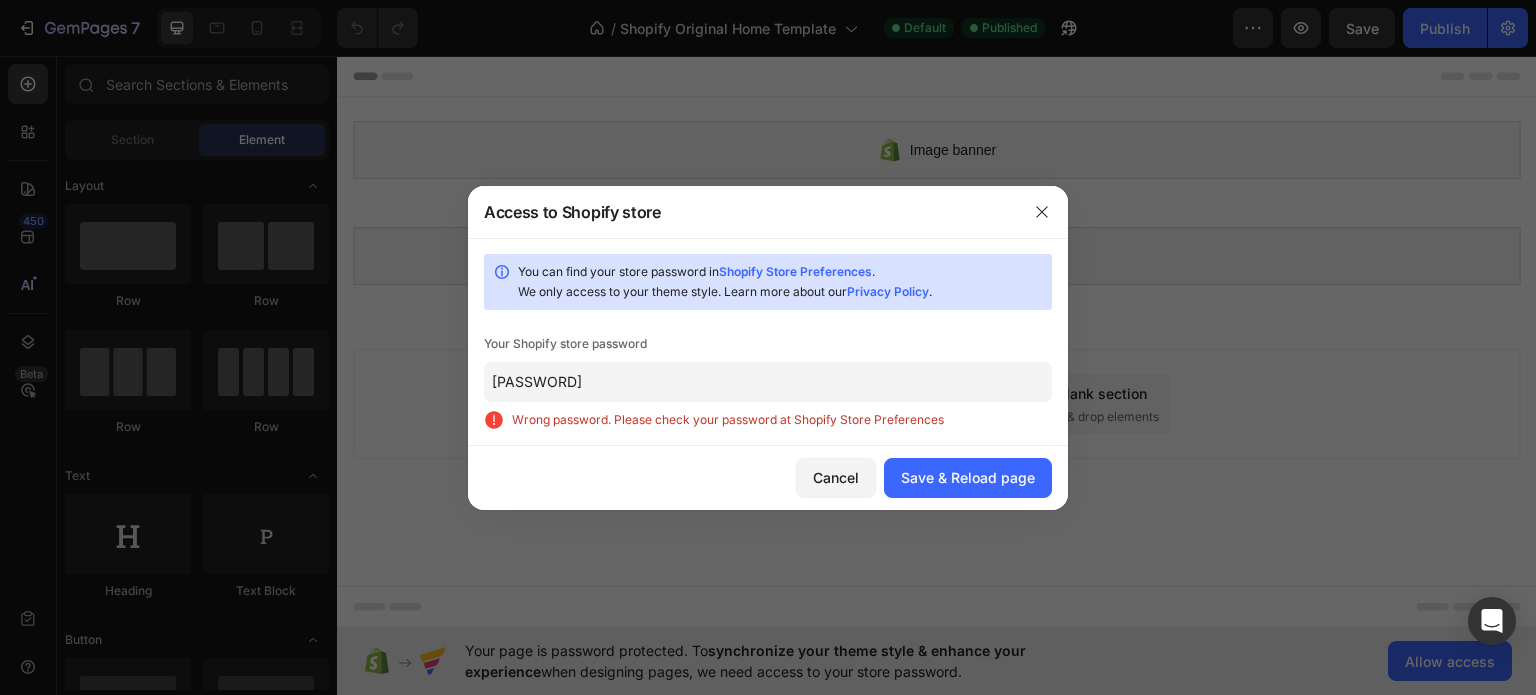 click on "[PASSWORD]" 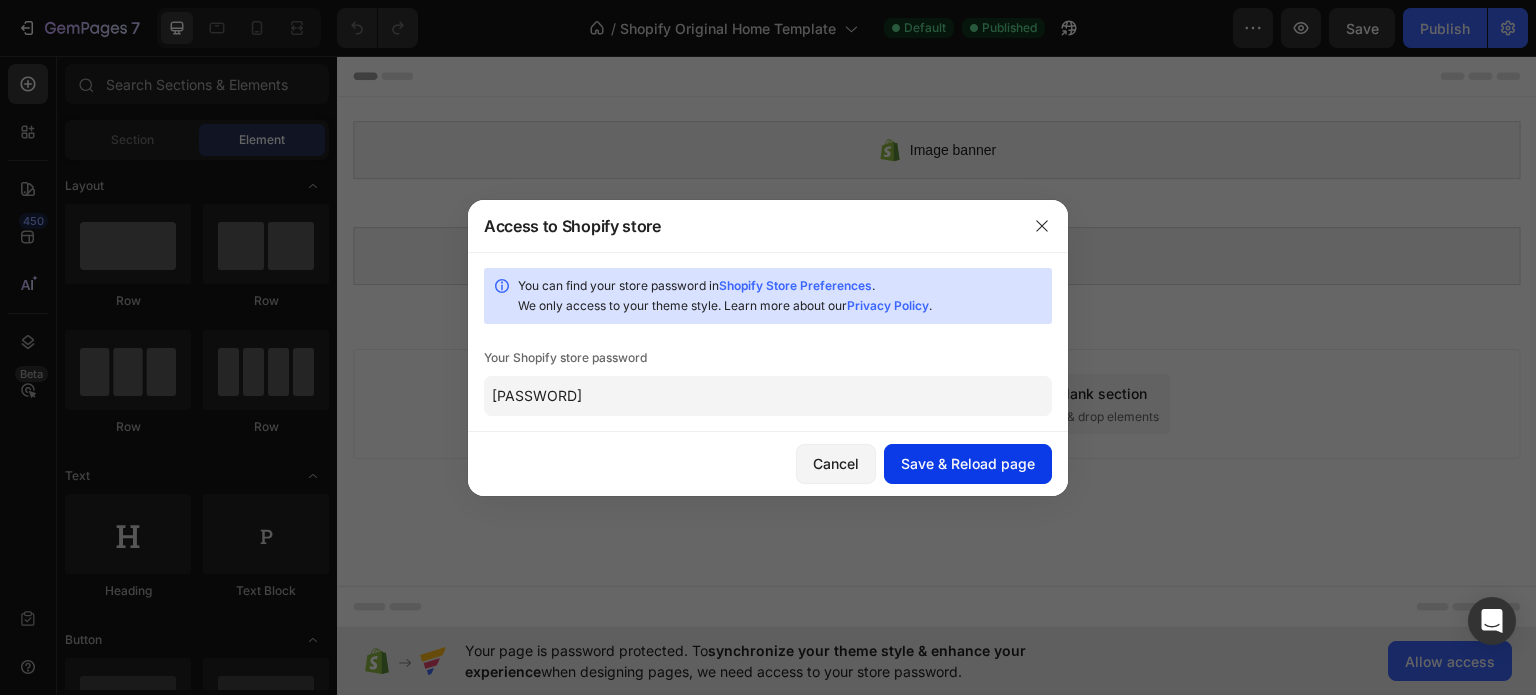 click on "Save & Reload page" 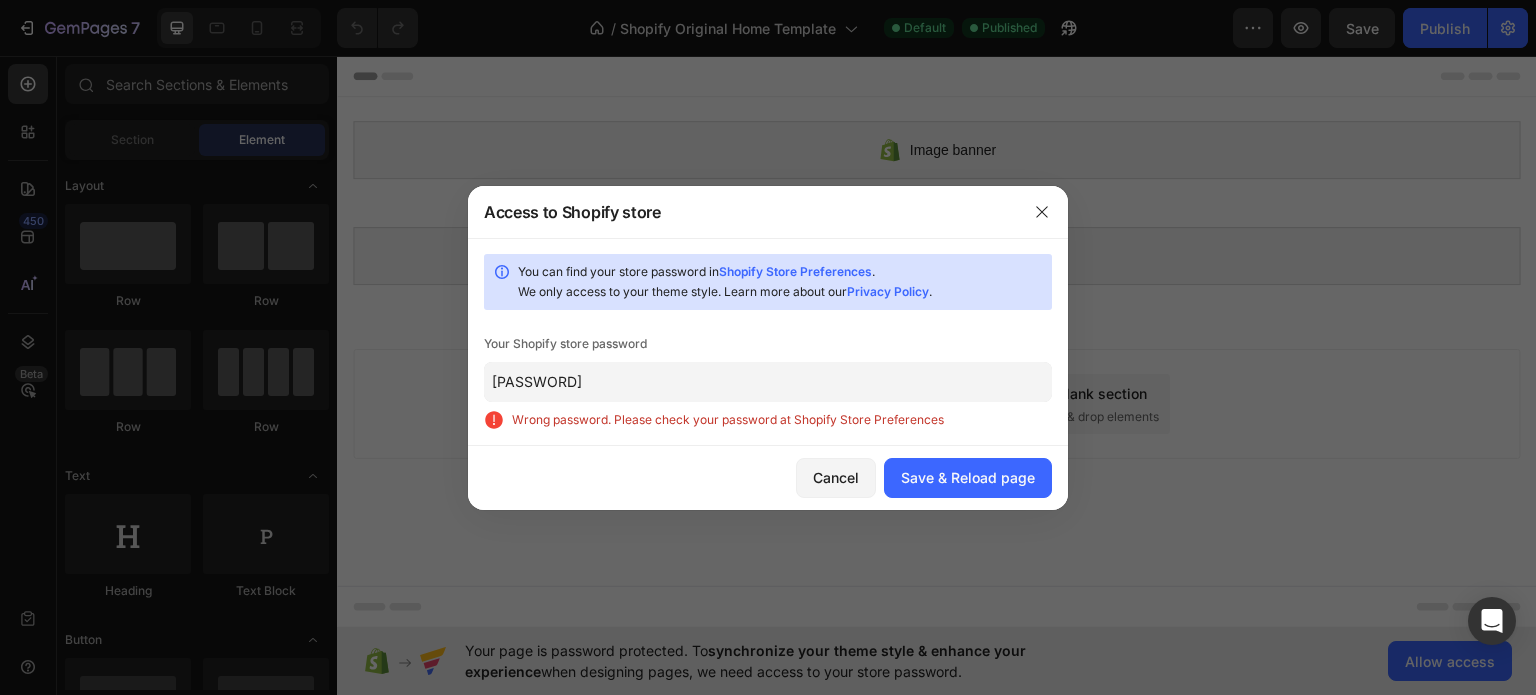 click on "[PASSWORD]" 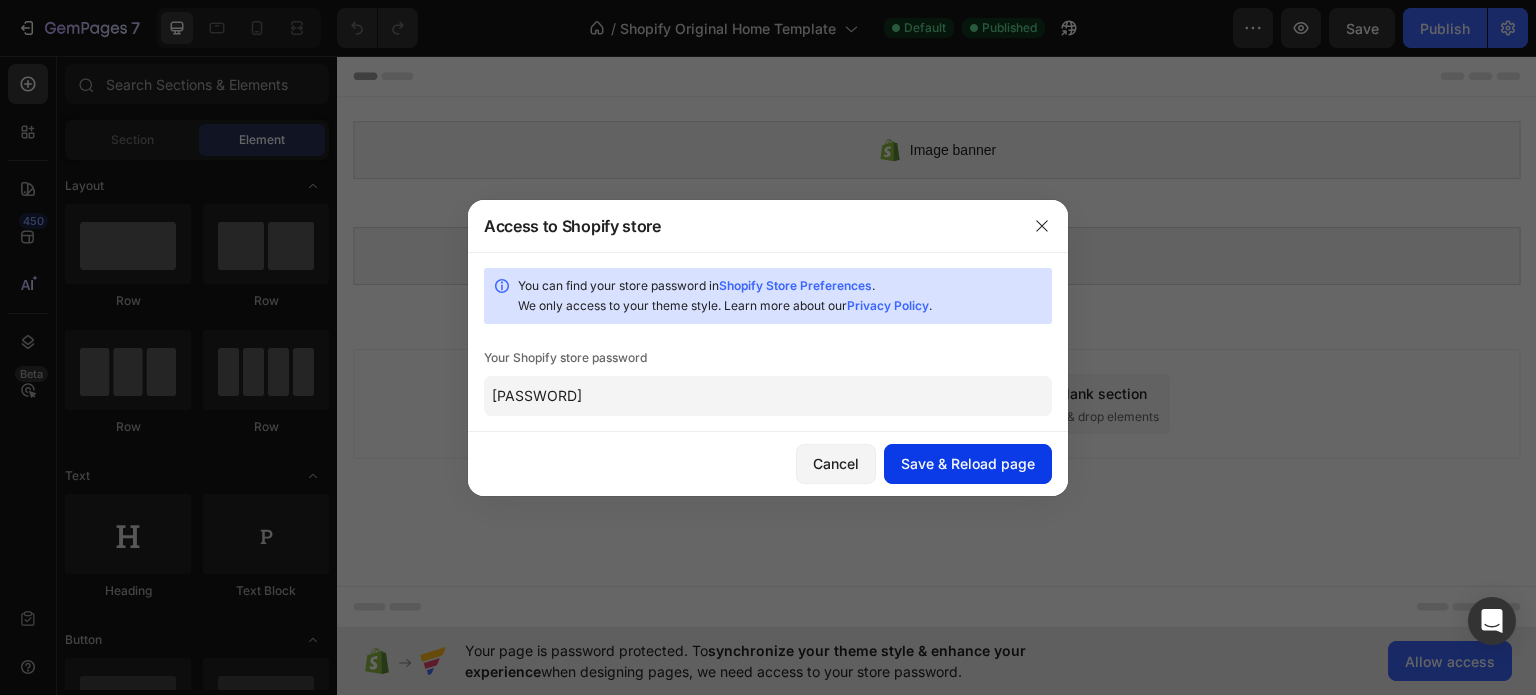 click on "Save & Reload page" 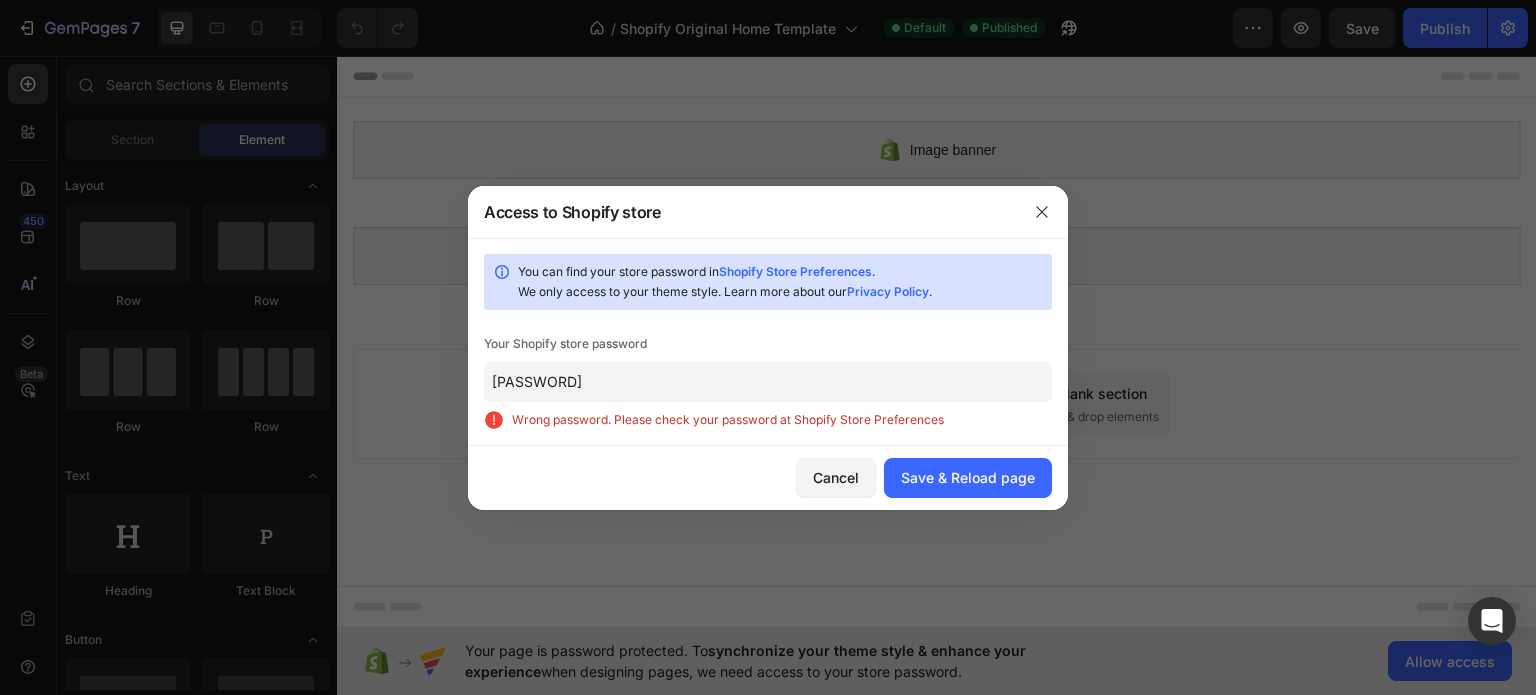 click on "[PASSWORD]" 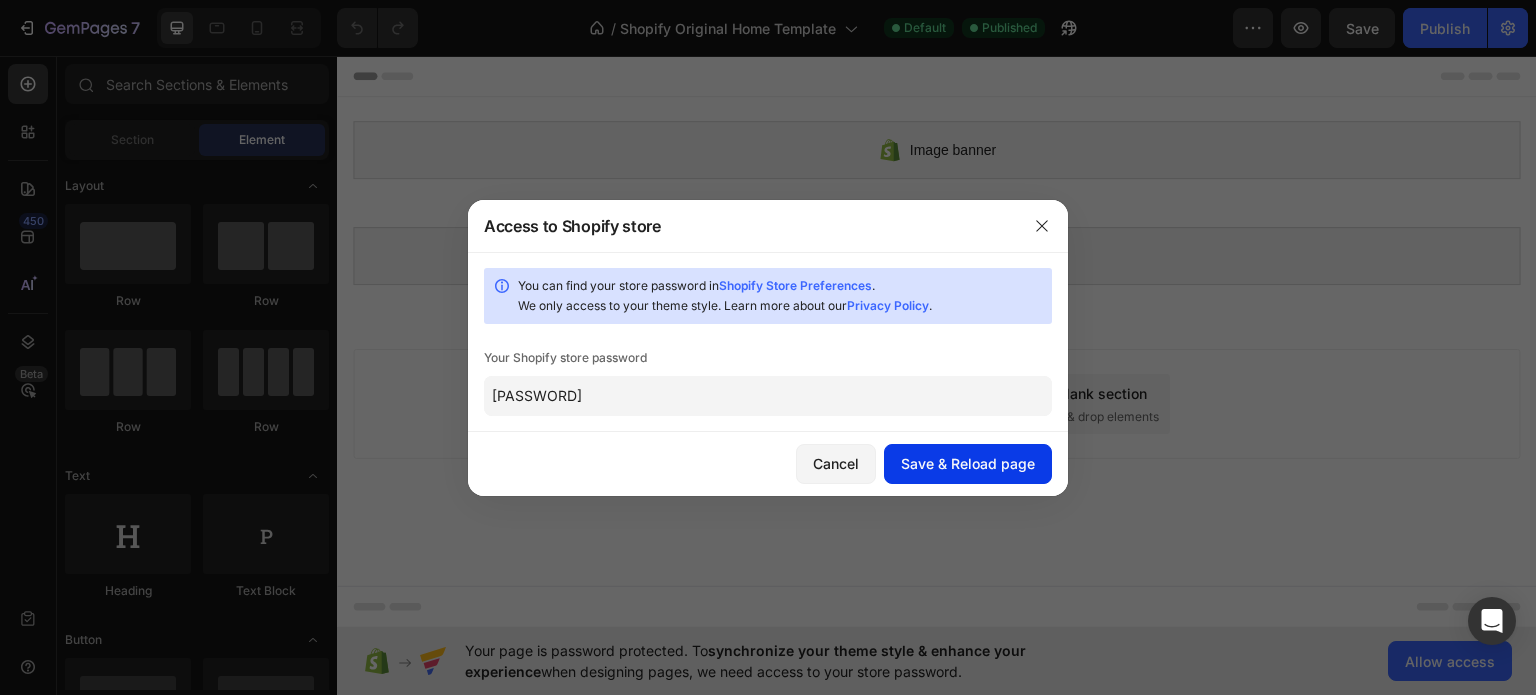 click on "Save & Reload page" at bounding box center [968, 463] 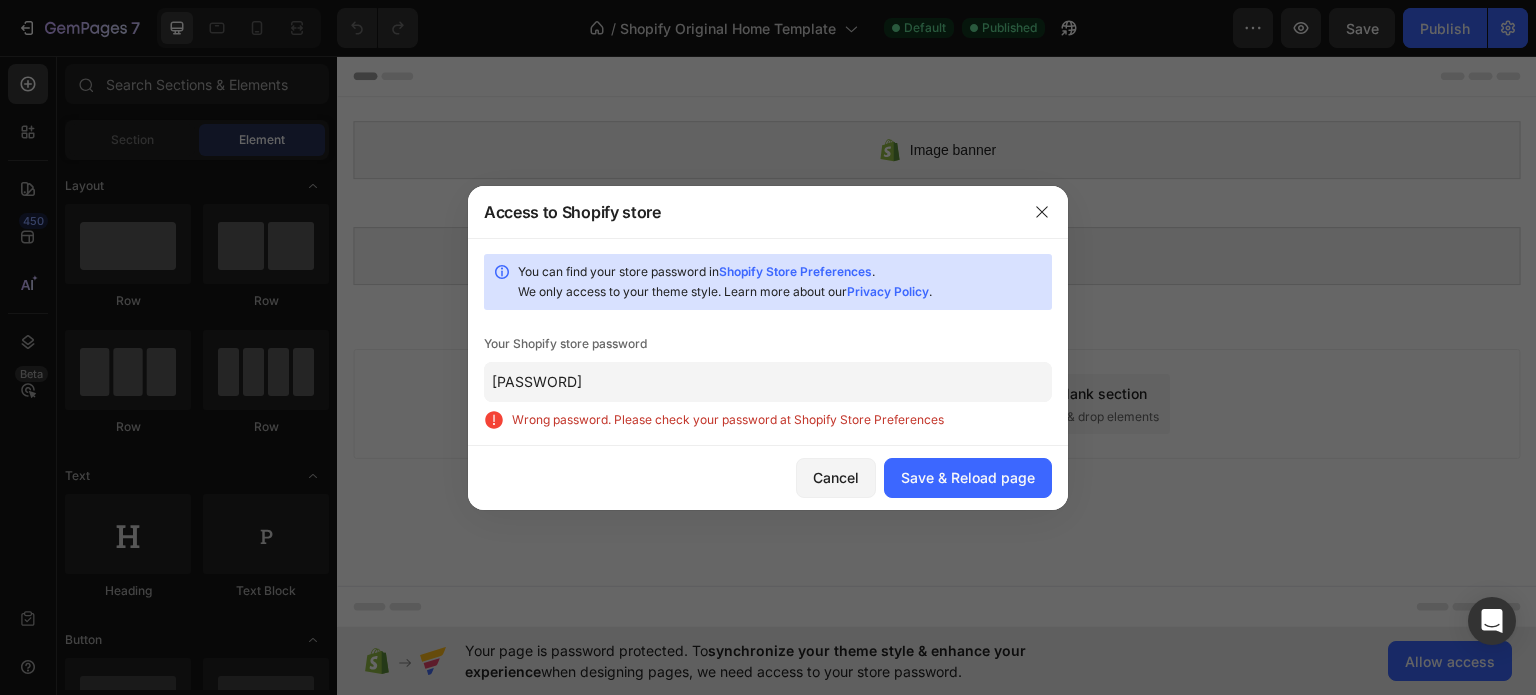 click on "Shopify Store Preferences" at bounding box center [795, 271] 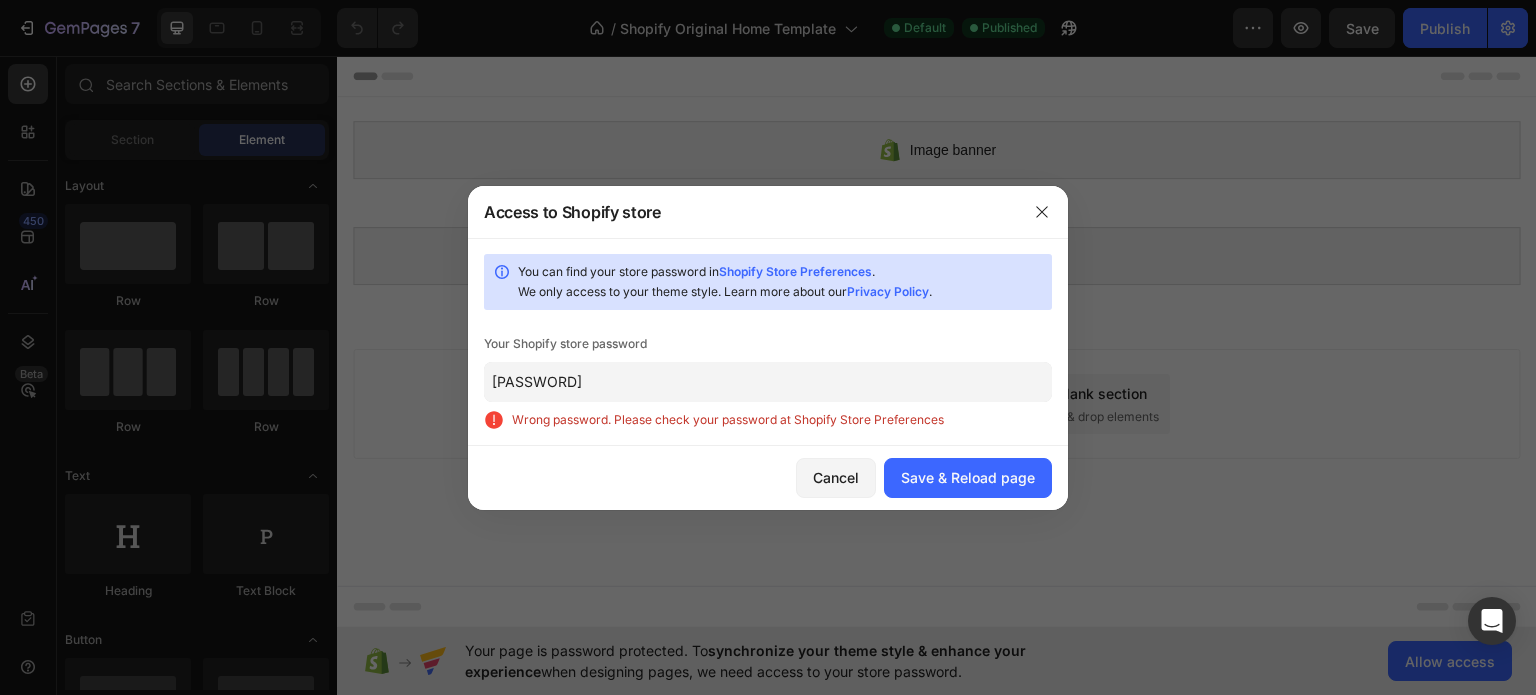 click on "[PASSWORD]" 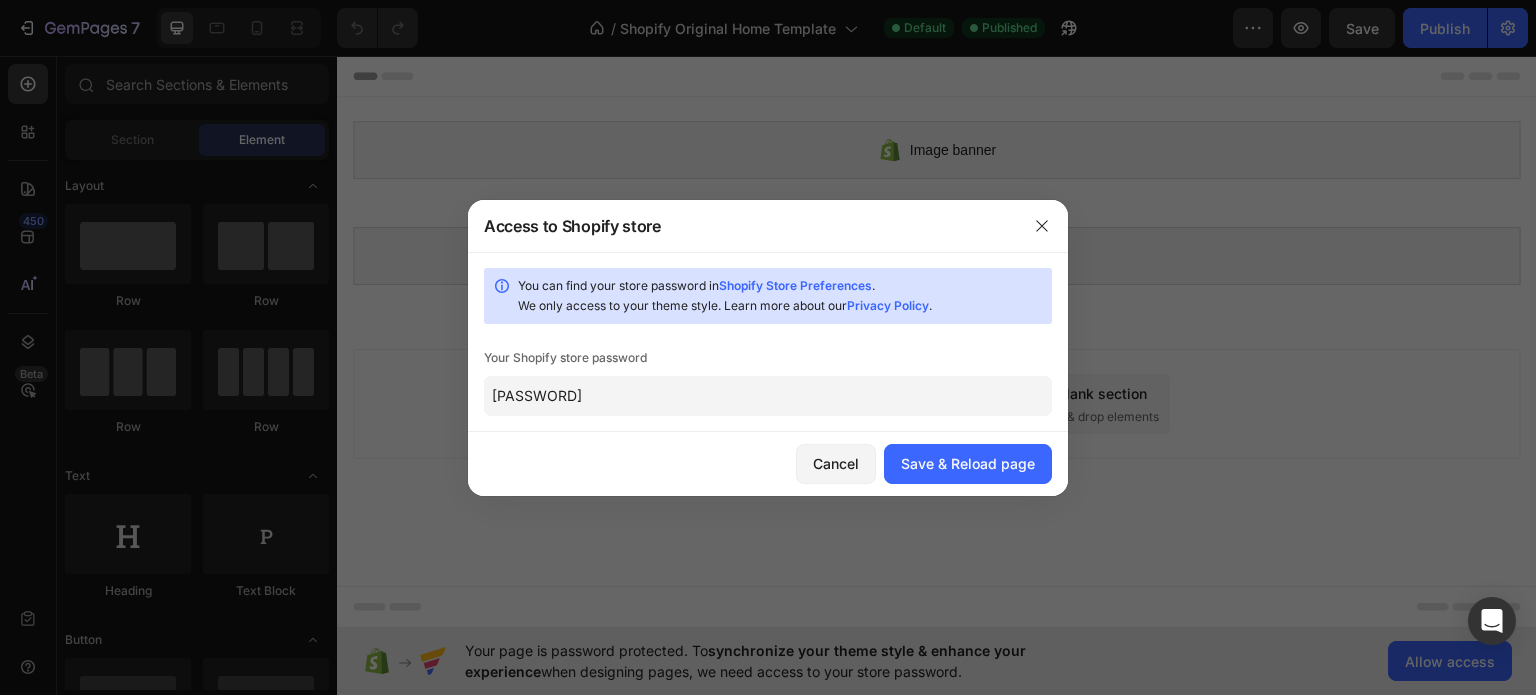 click on "You can find your store password in  Shopify Store Preferences .   We only access to your theme style. Learn more about our  Privacy Policy .  Your Shopify store password [PASSWORD]" 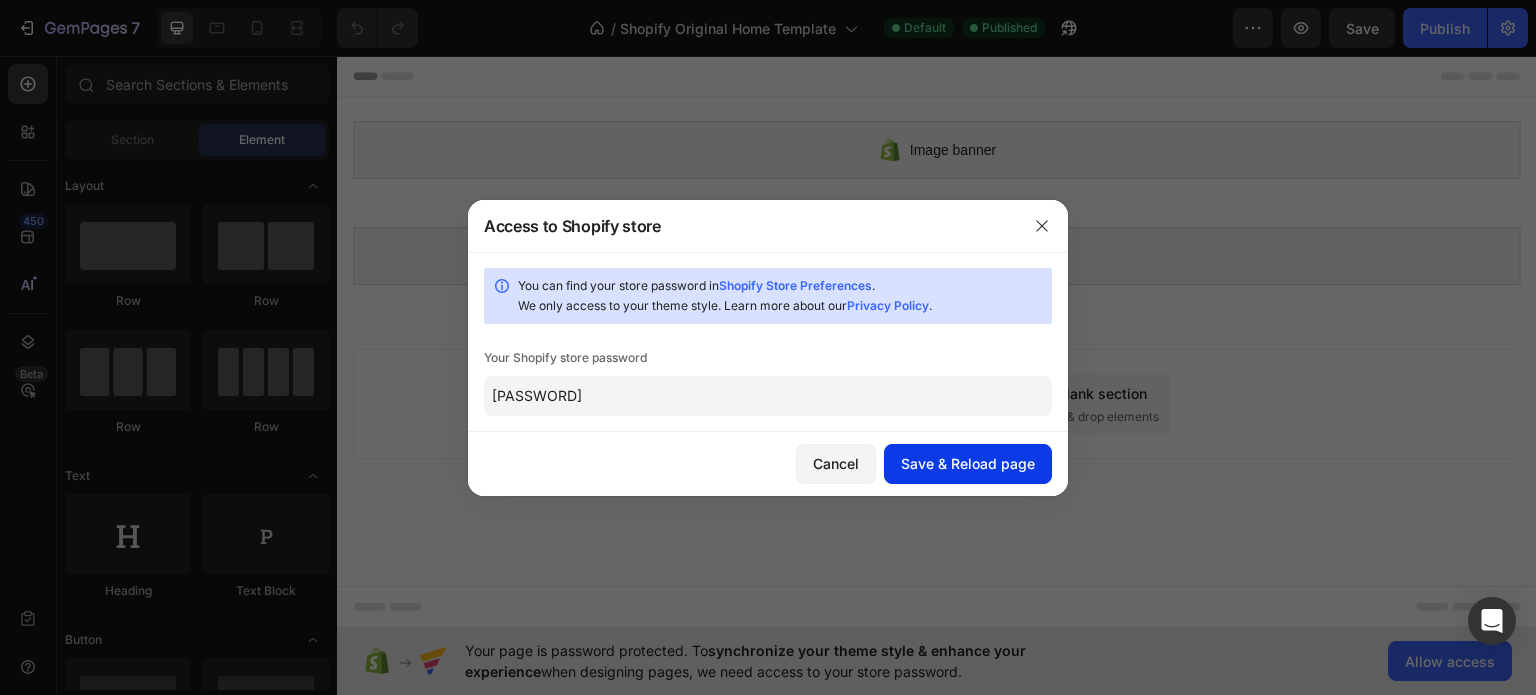 type on "[PASSWORD]" 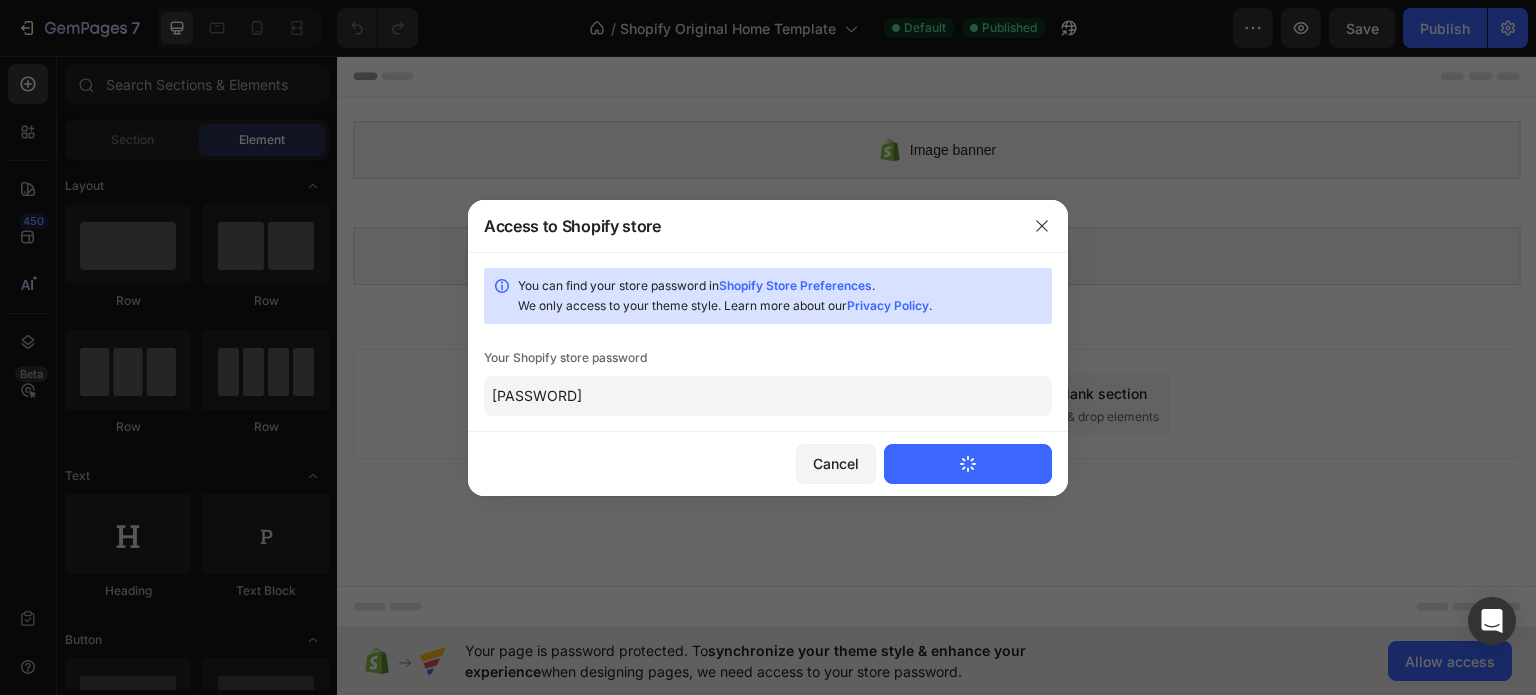 type 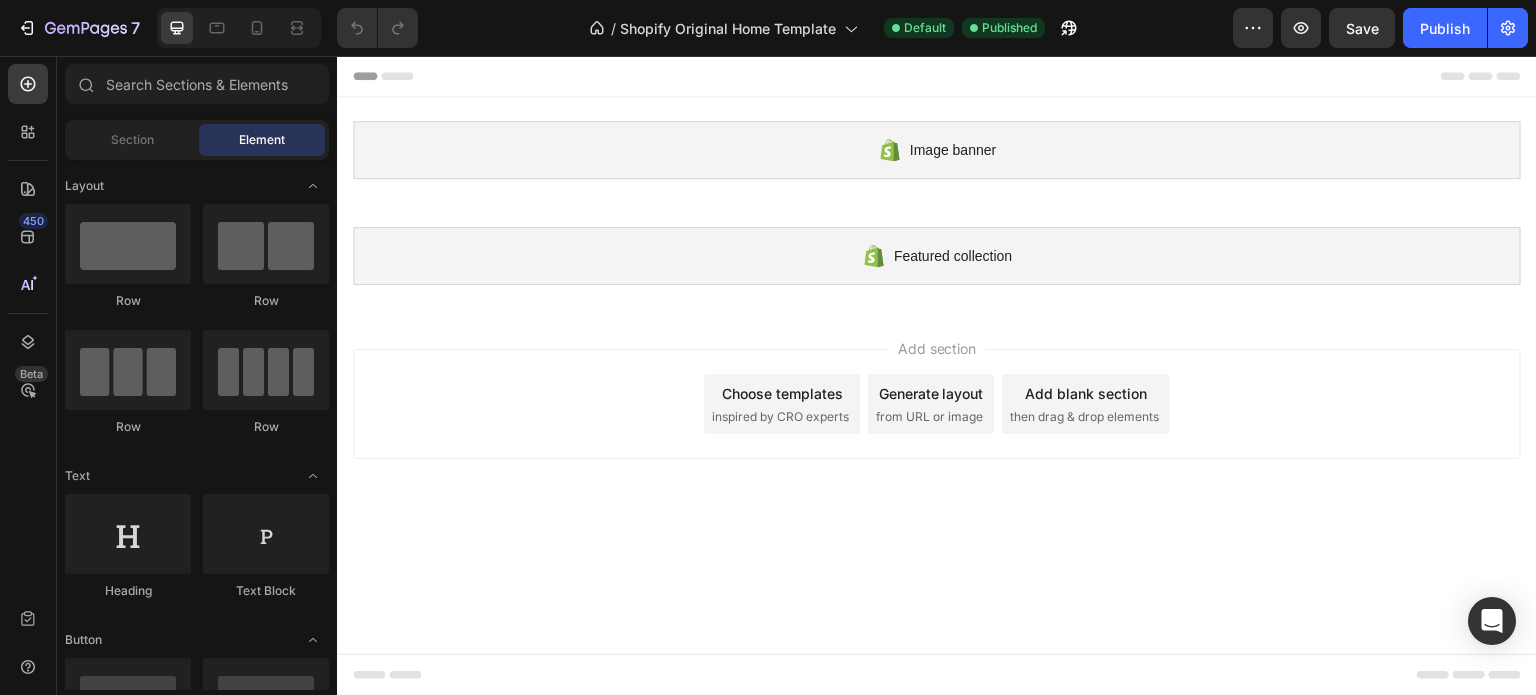 scroll, scrollTop: 0, scrollLeft: 0, axis: both 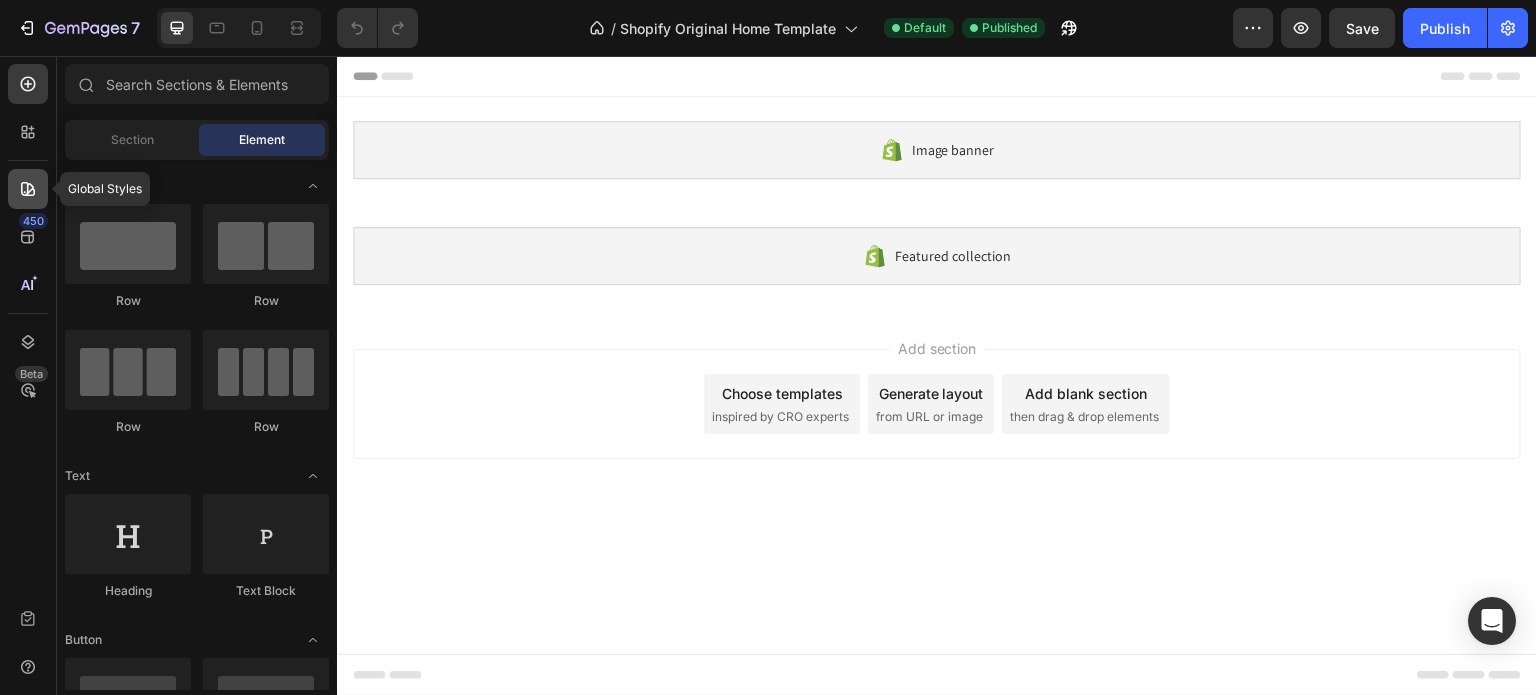 click 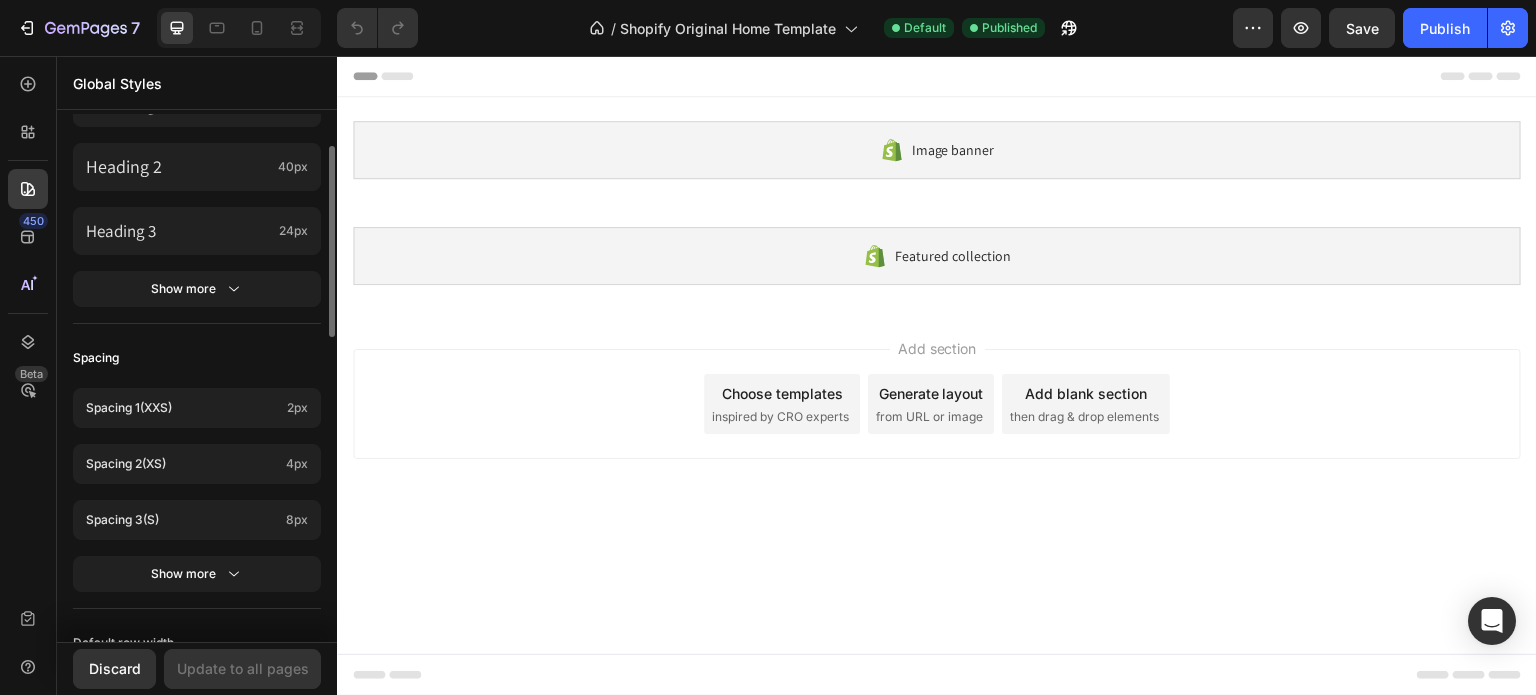 scroll, scrollTop: 215, scrollLeft: 0, axis: vertical 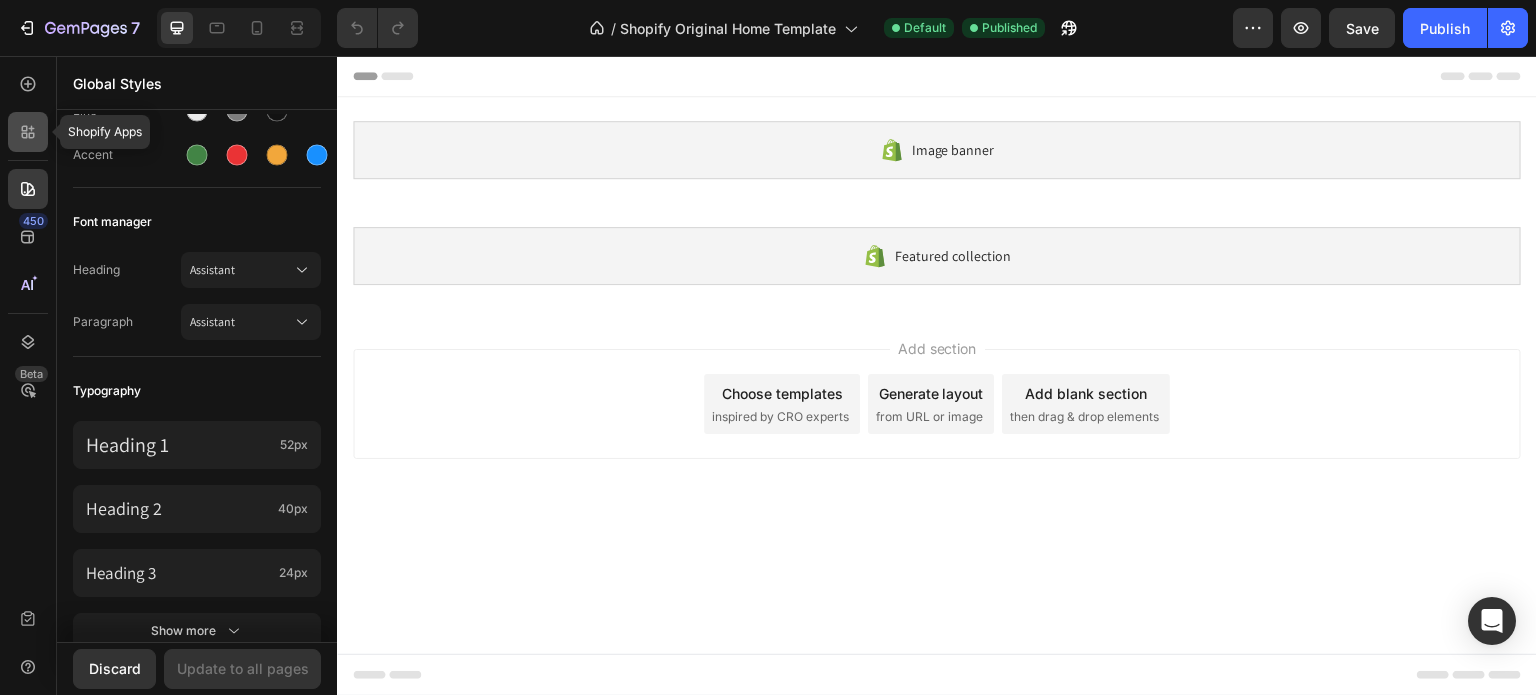 click 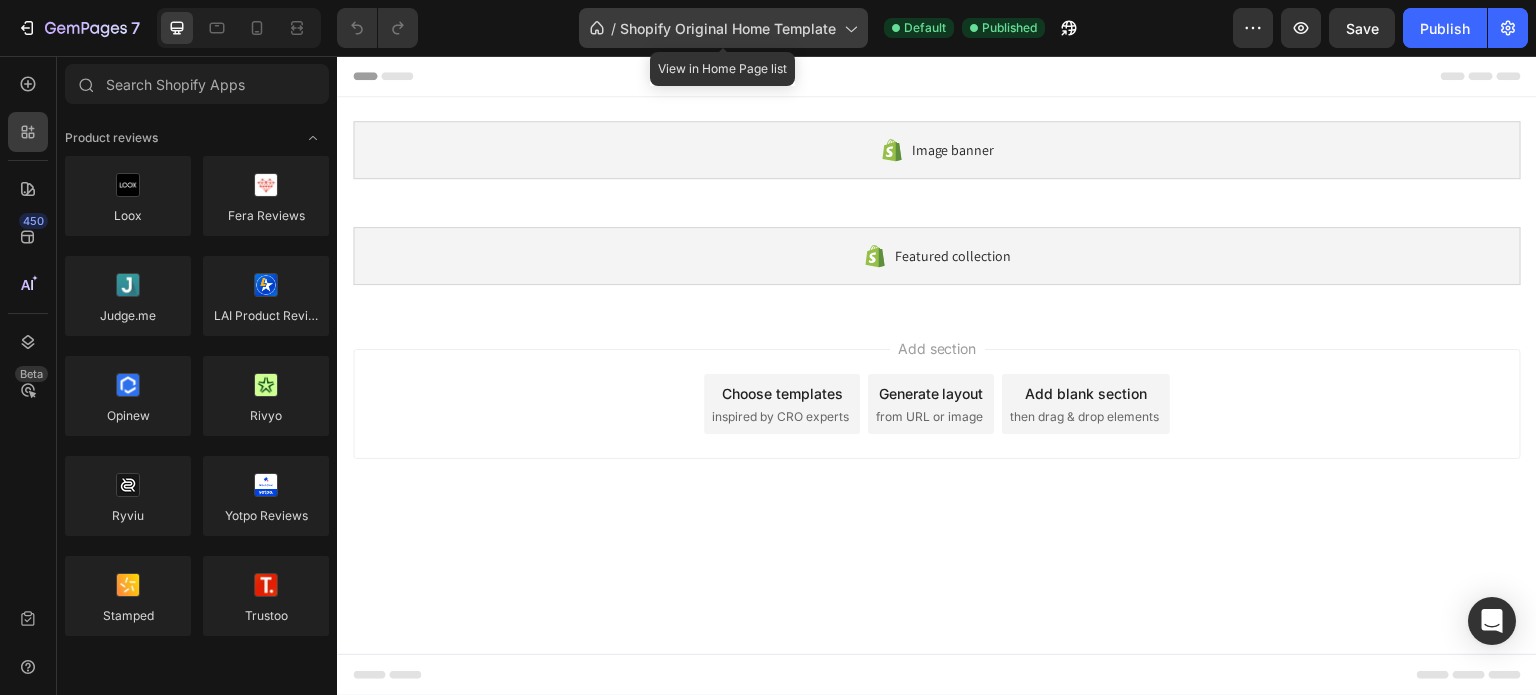 click 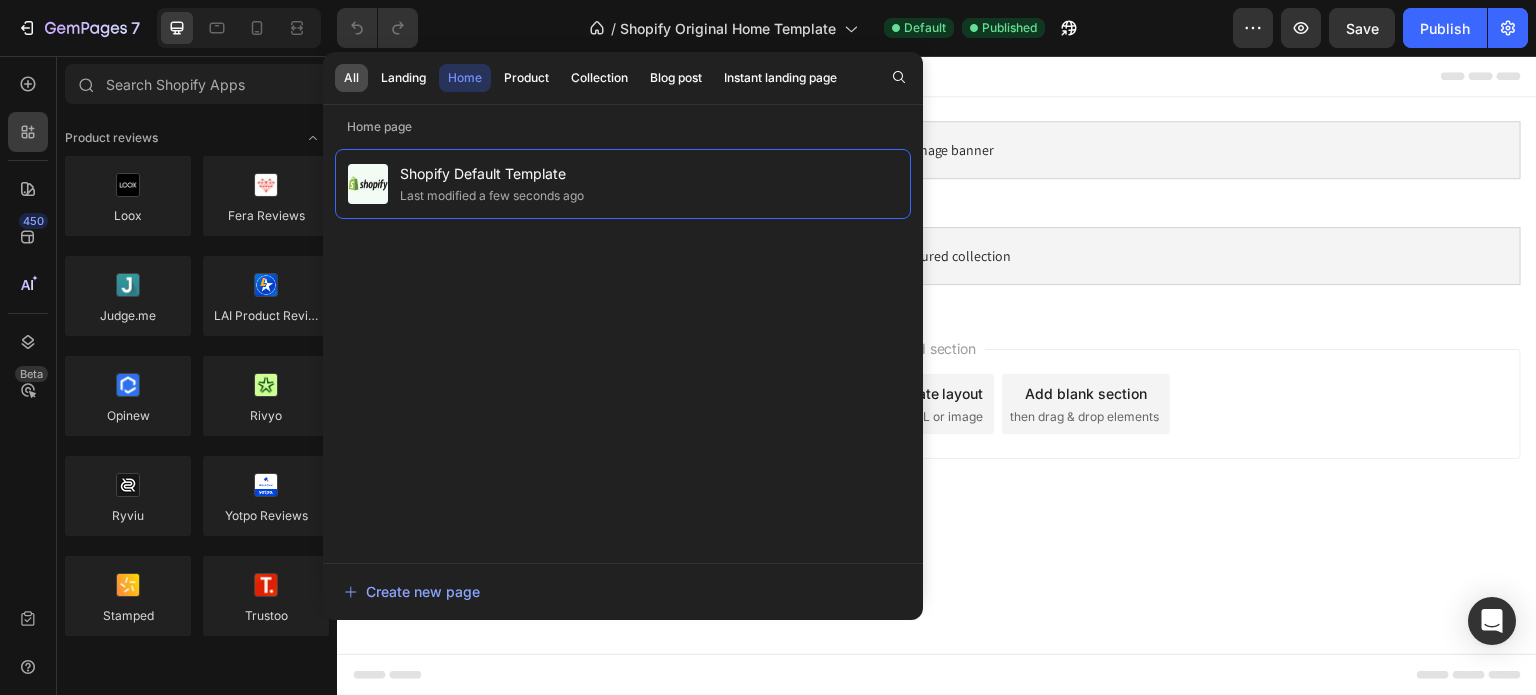 click on "All" at bounding box center [351, 78] 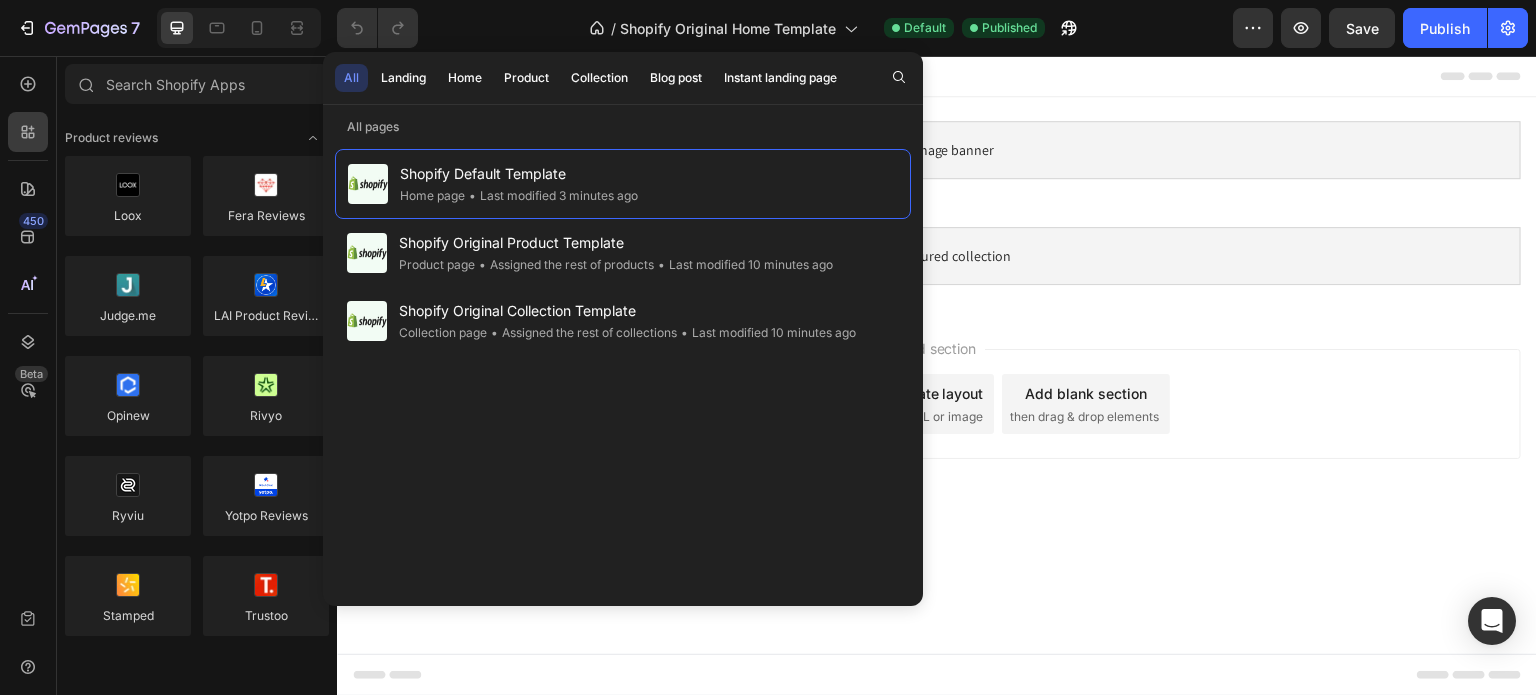 click on "Add section Choose templates inspired by CRO experts Generate layout from URL or image Add blank section then drag & drop elements" at bounding box center (937, 404) 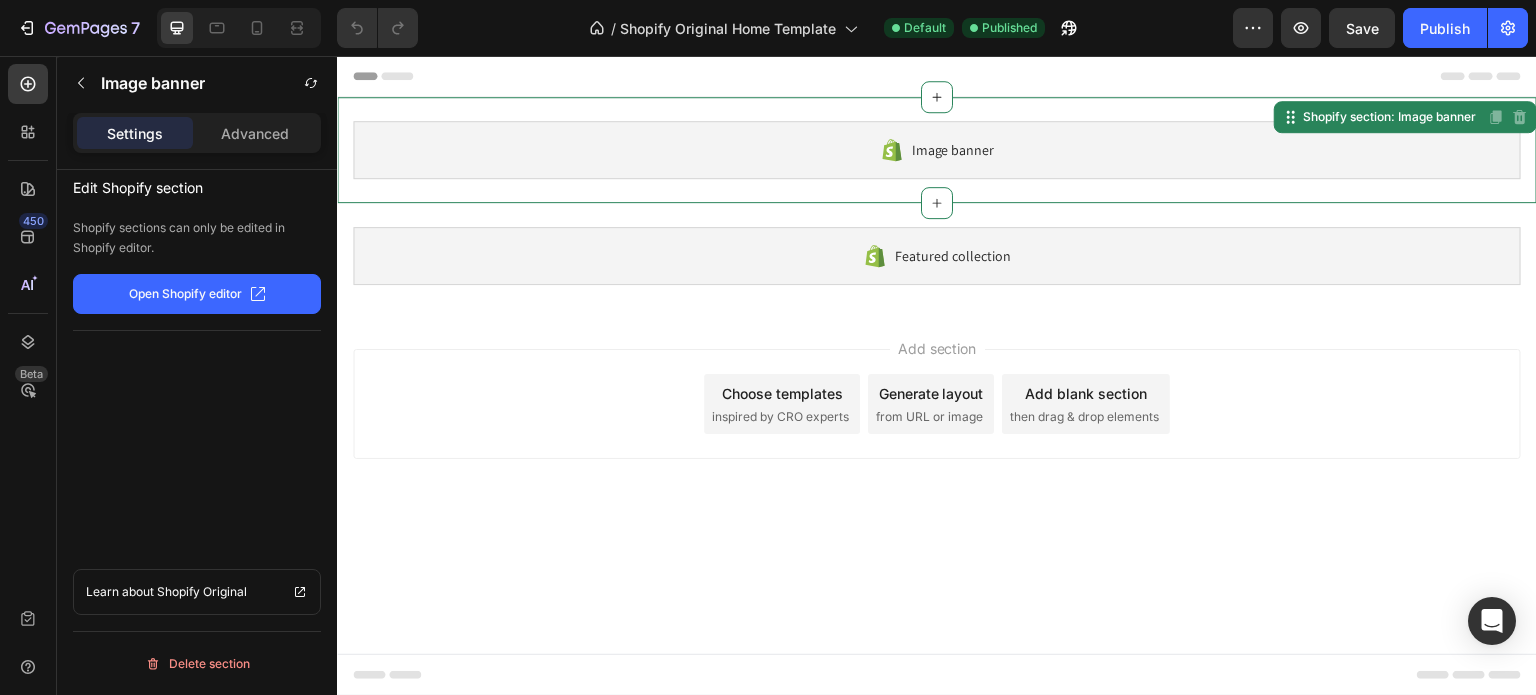 click on "Image banner Shopify section: Image banner   Disabled. Please edit in Shopify Editor Disabled. Please edit in Shopify Editor" at bounding box center (937, 150) 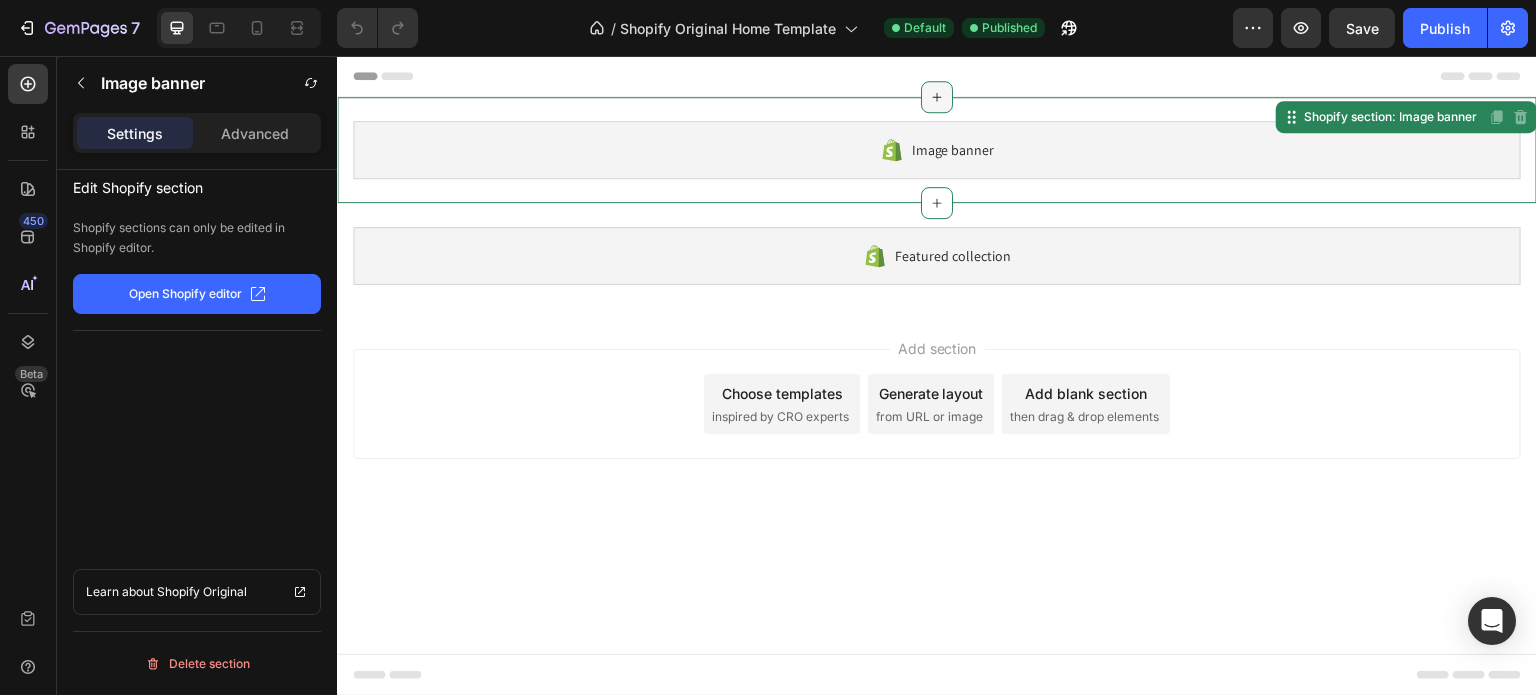 click 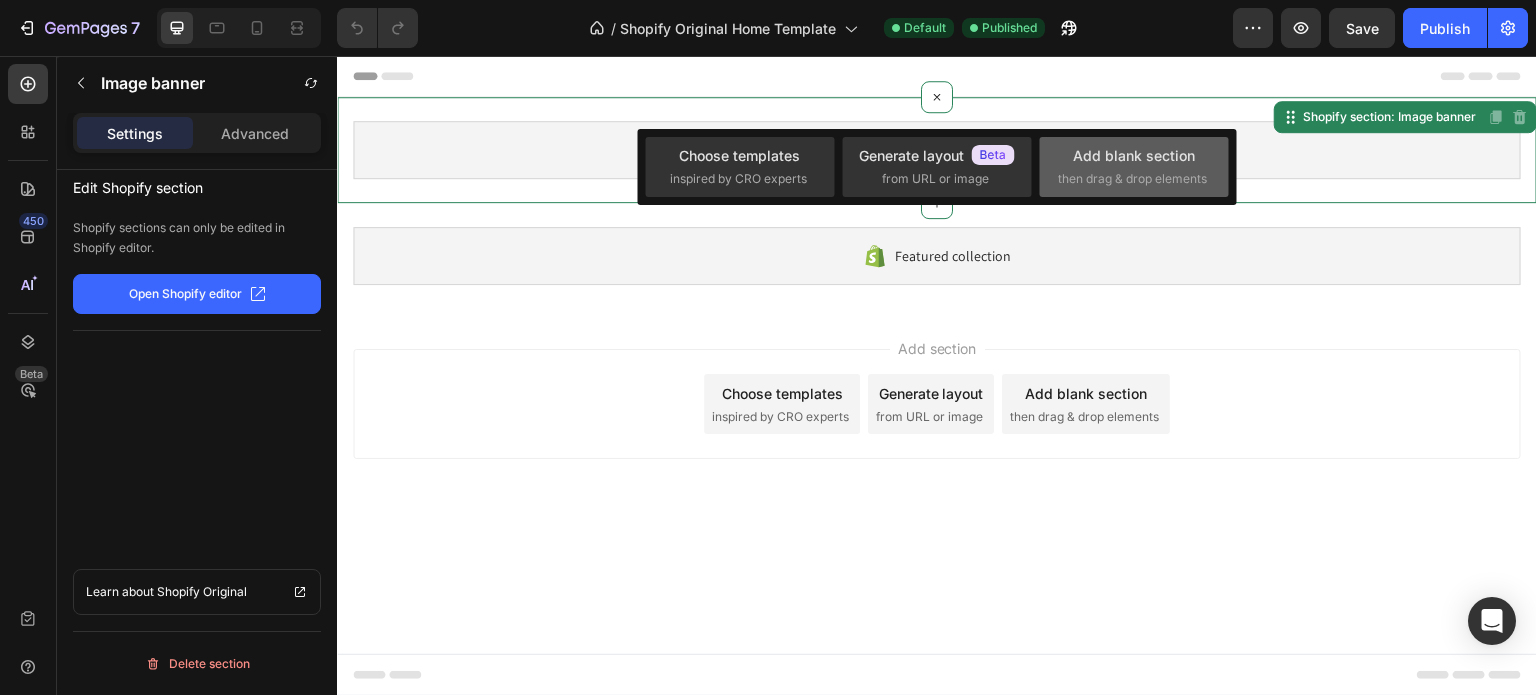 click on "Add blank section" at bounding box center (1134, 155) 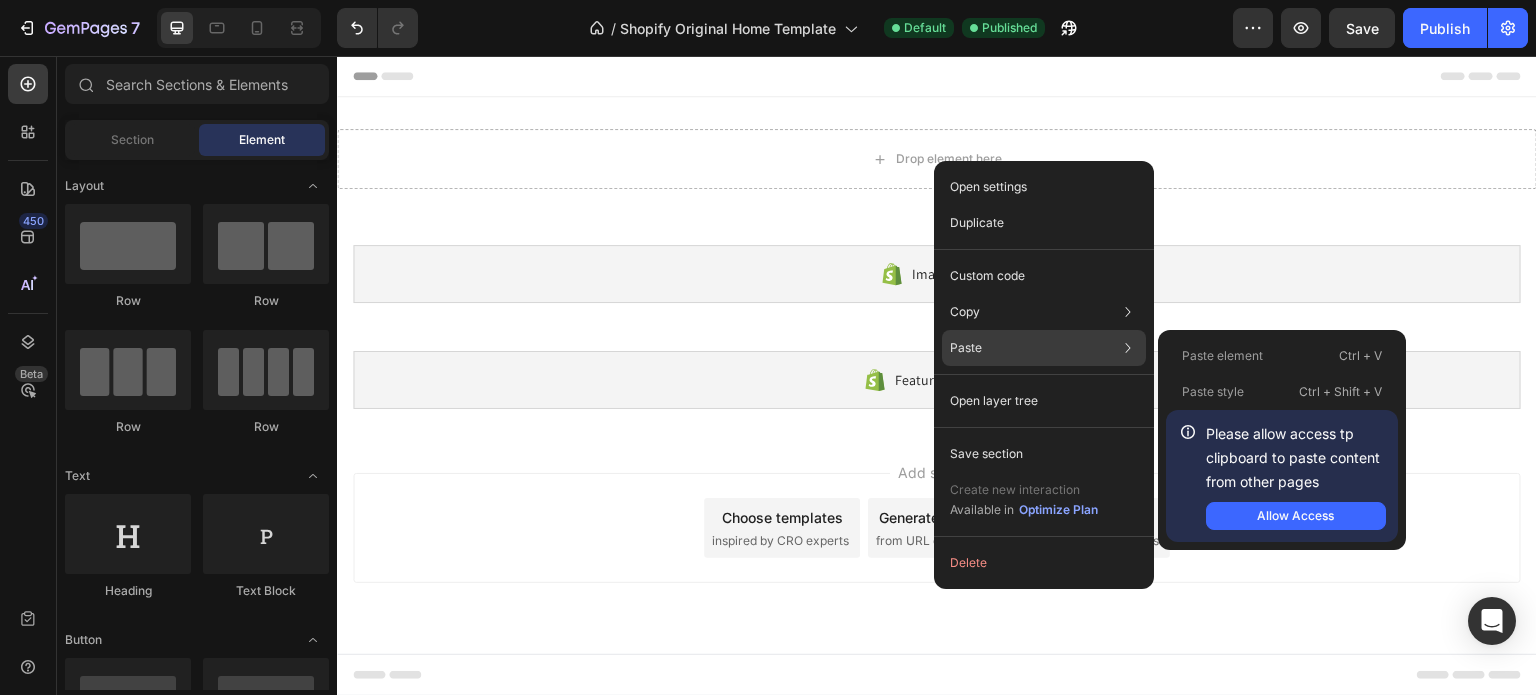 click on "Paste Paste element  Ctrl + V Paste style  Ctrl + Shift + V  Please allow access tp clipboard to paste content from other pages  Allow Access" 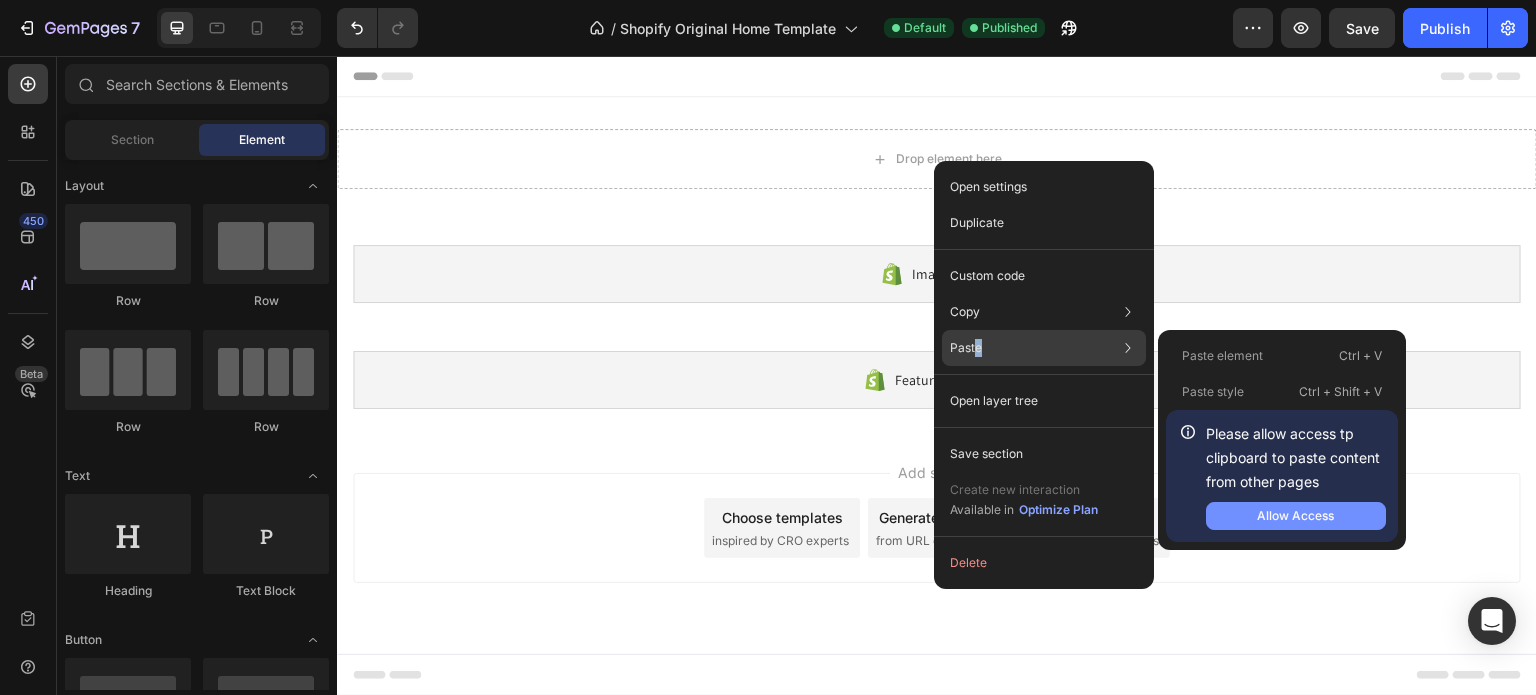 click on "Allow Access" at bounding box center (1296, 516) 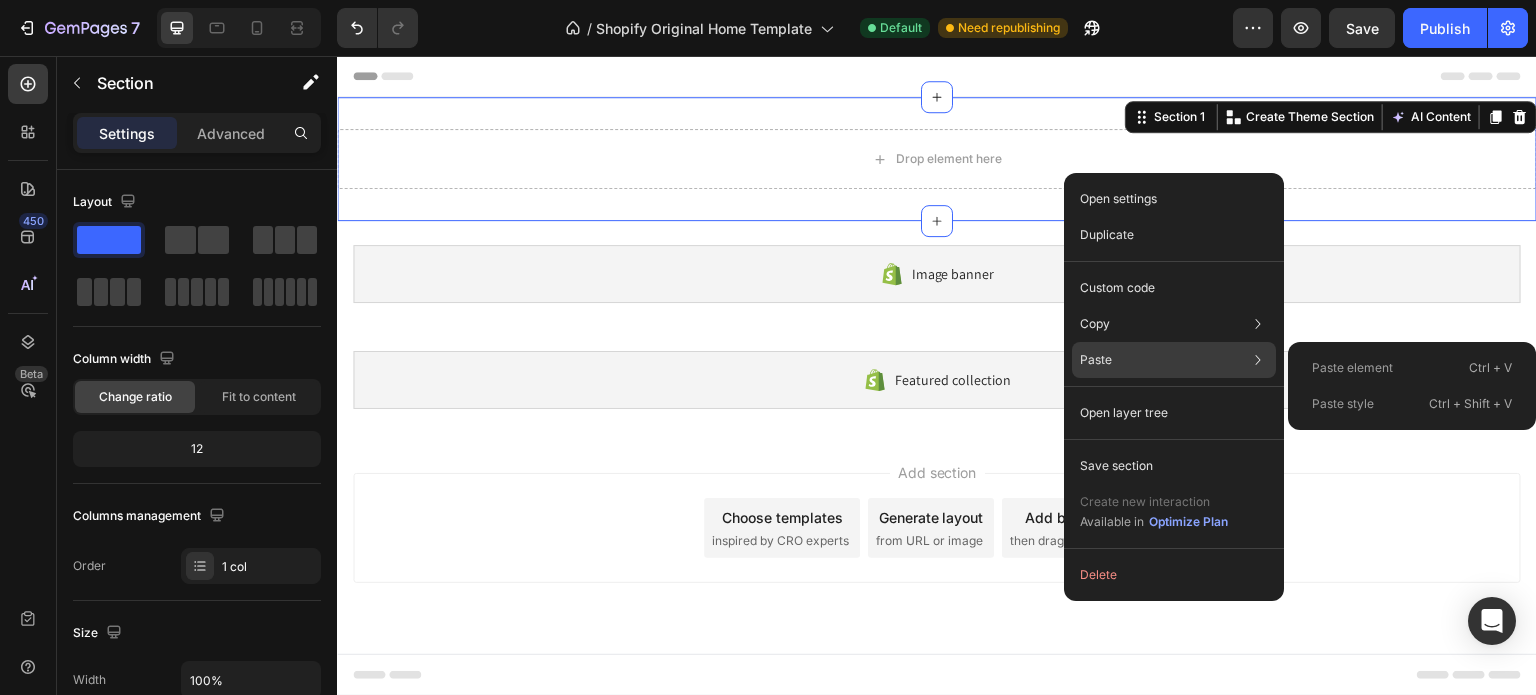 drag, startPoint x: 1357, startPoint y: 375, endPoint x: 1014, endPoint y: 313, distance: 348.55847 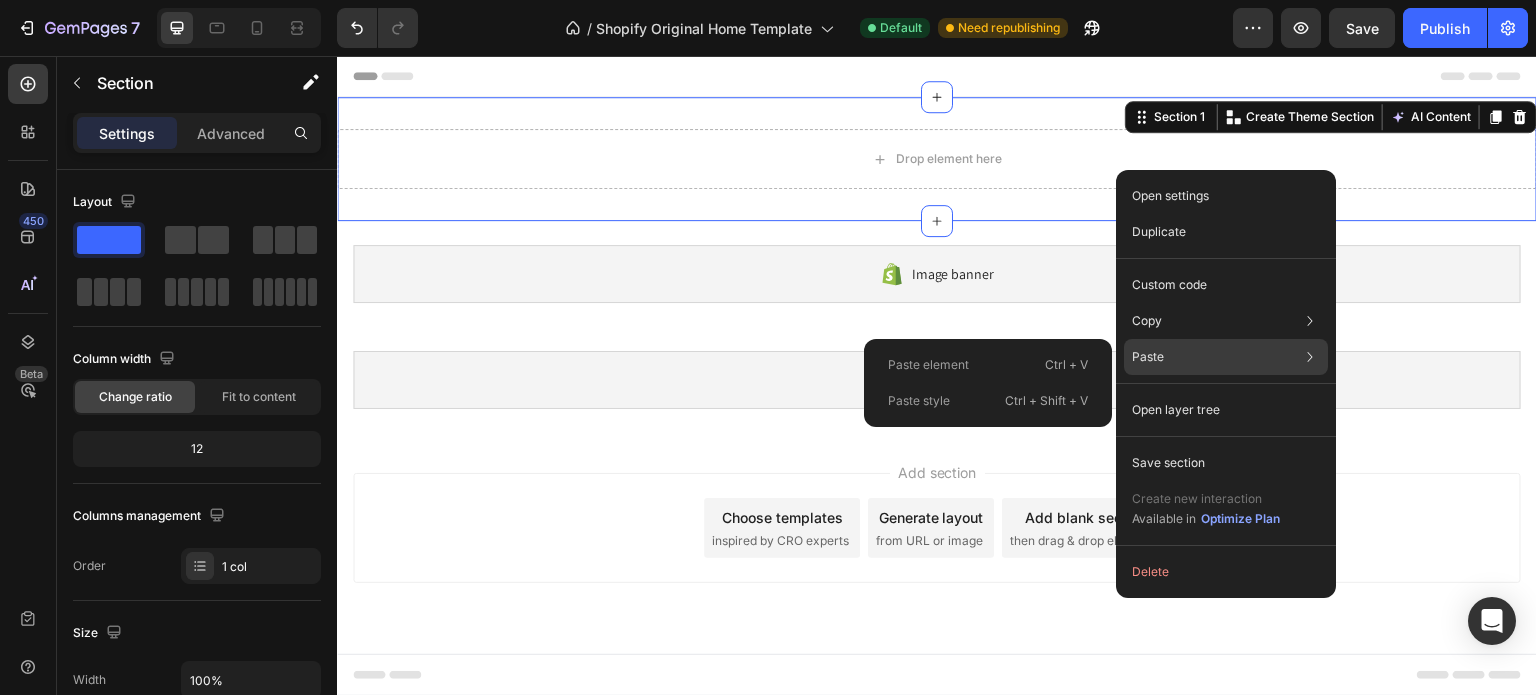 click on "Paste style  Ctrl + Shift + V" 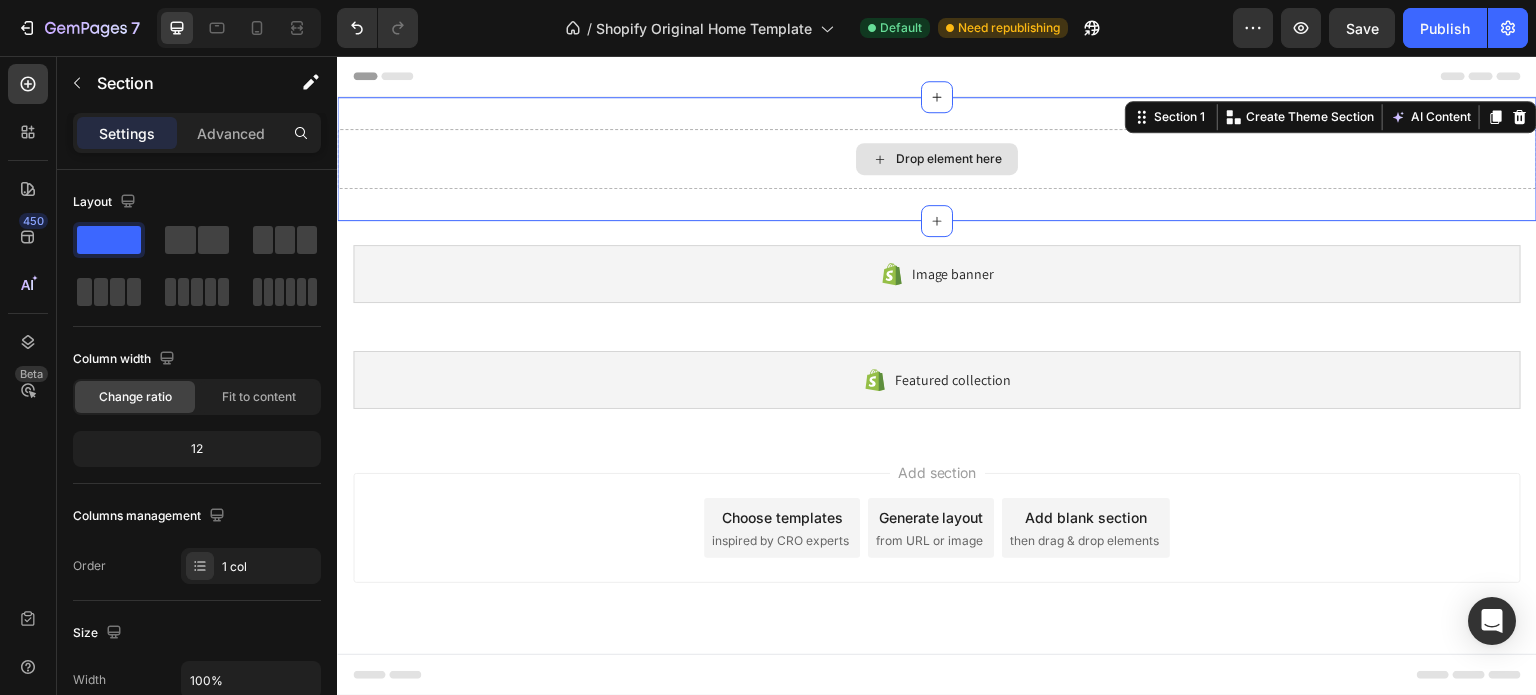 click on "Drop element here" at bounding box center (937, 159) 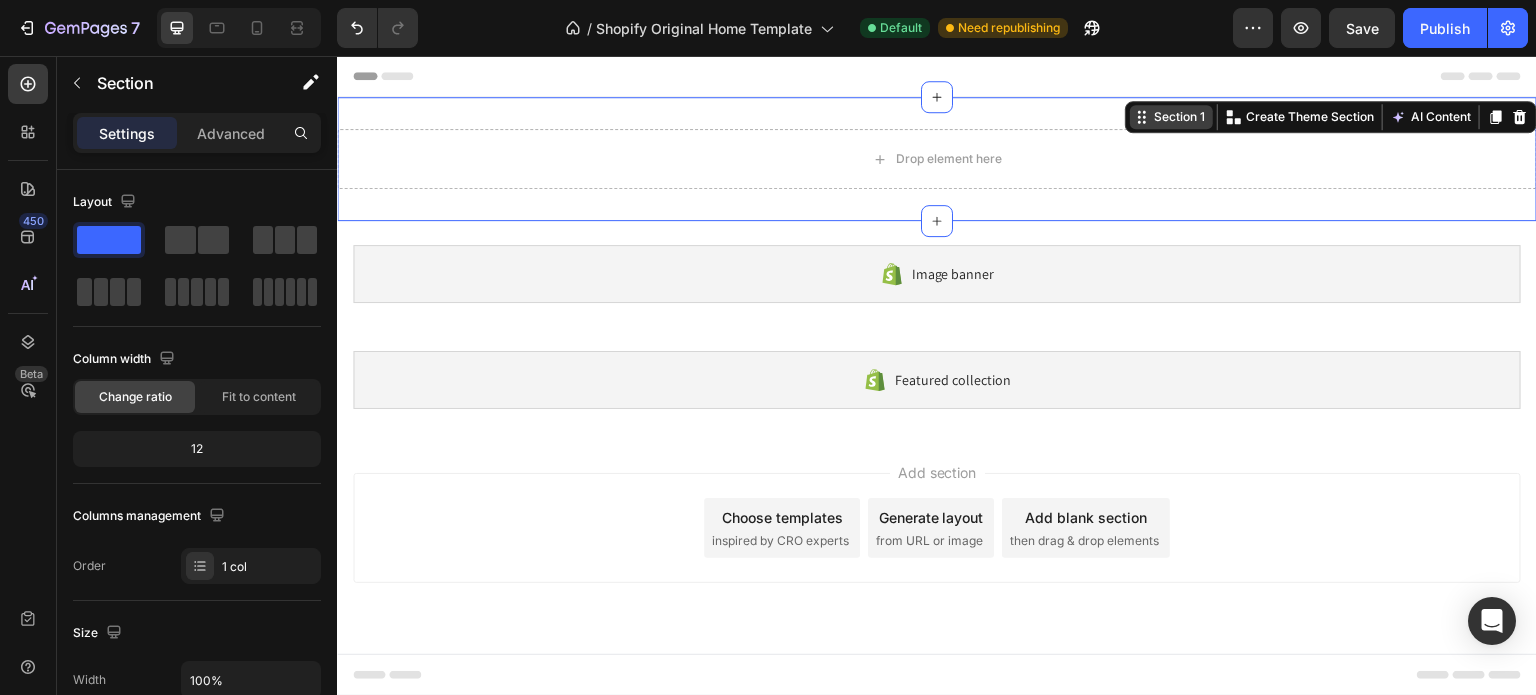 click on "Section 1" at bounding box center [1179, 117] 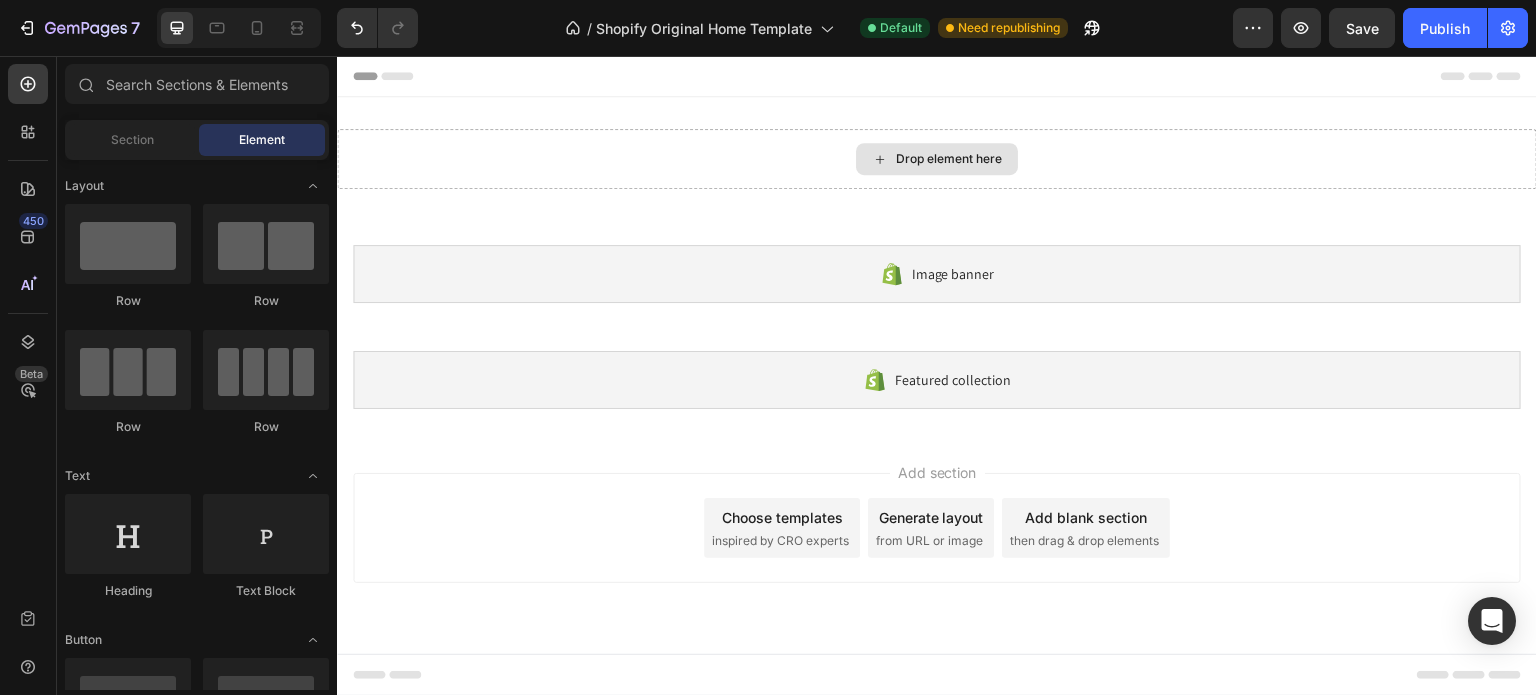 click on "Drop element here" at bounding box center (949, 159) 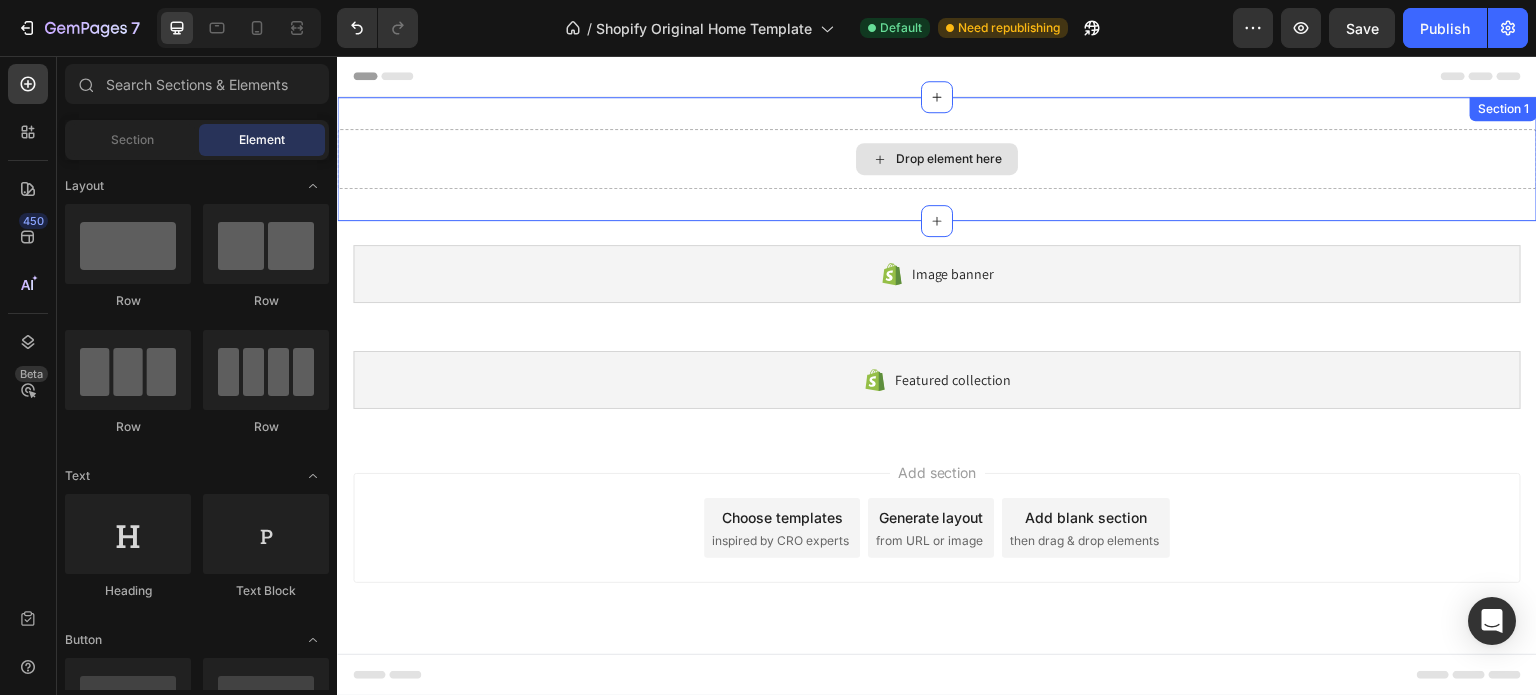click on "Drop element here" at bounding box center (949, 159) 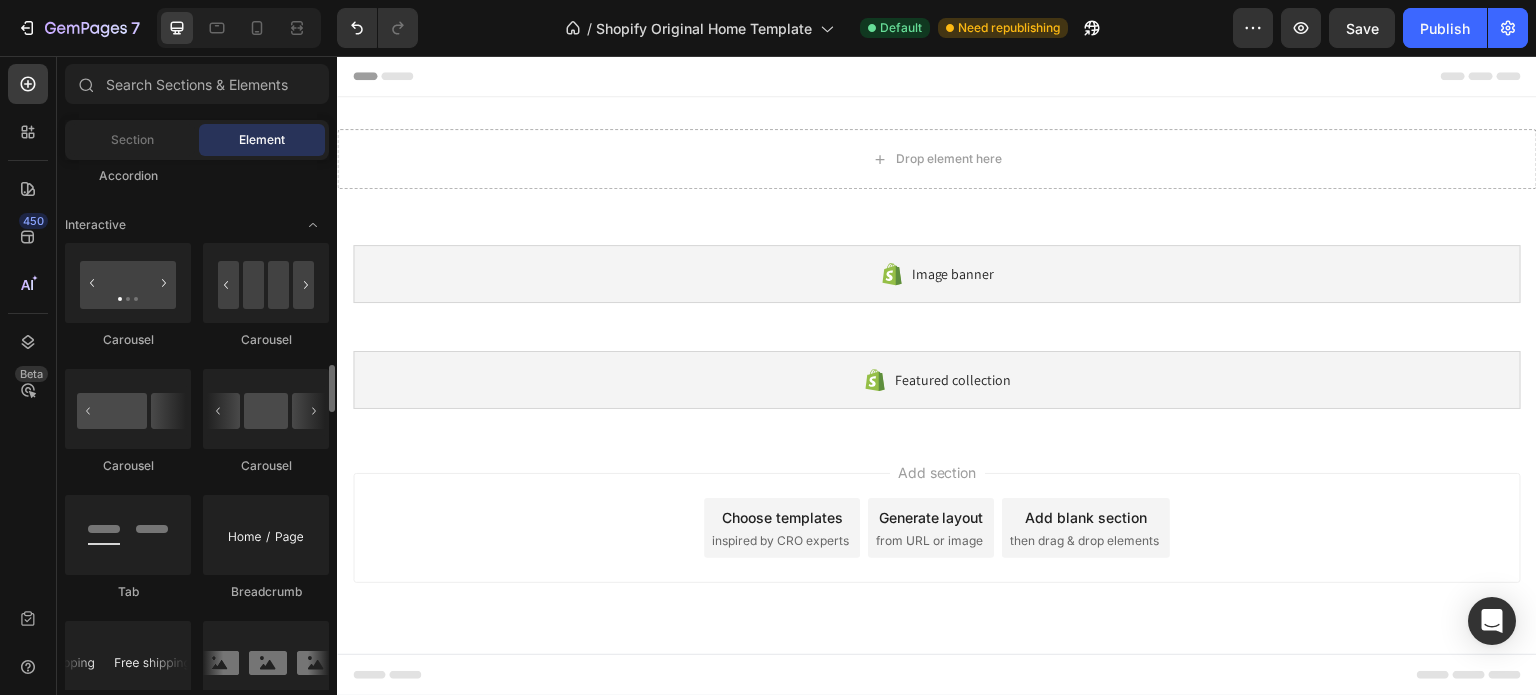 scroll, scrollTop: 1994, scrollLeft: 0, axis: vertical 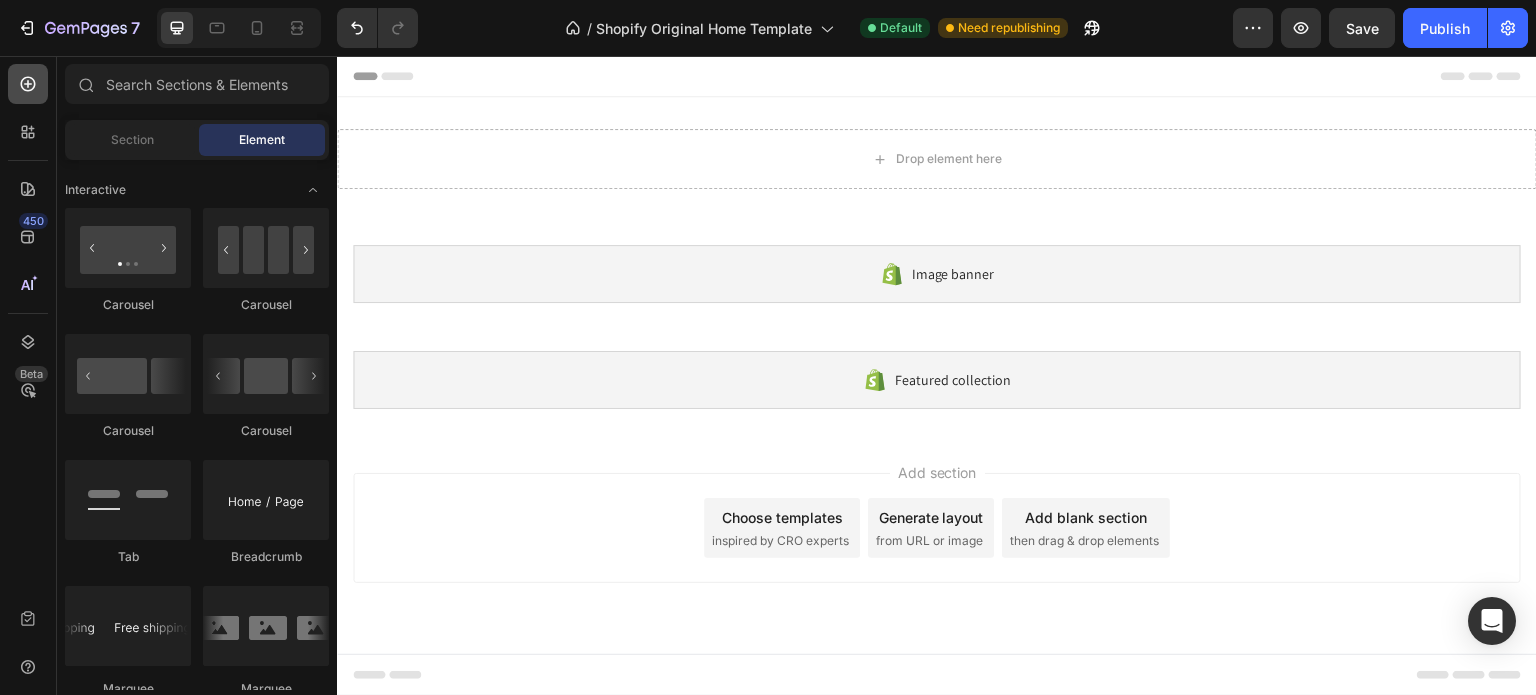 click 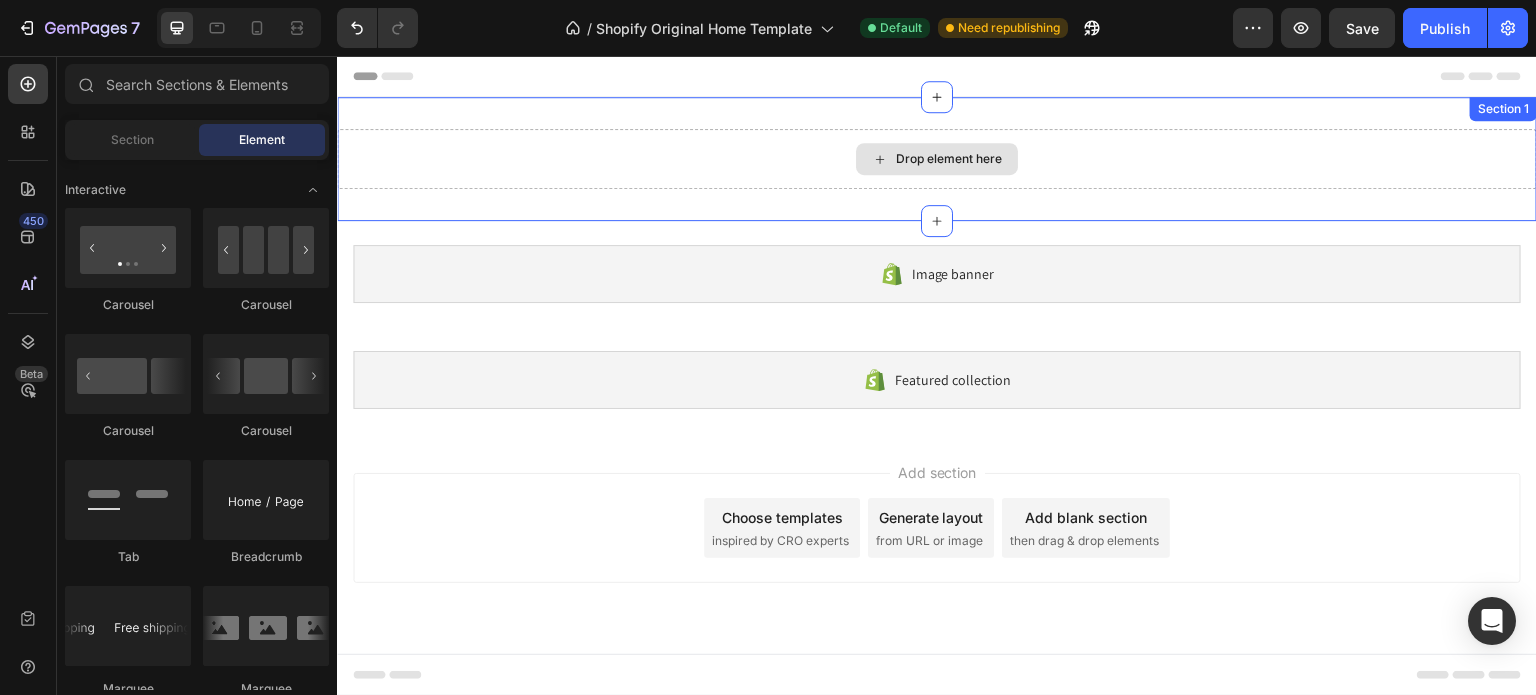 click on "Drop element here" at bounding box center (937, 159) 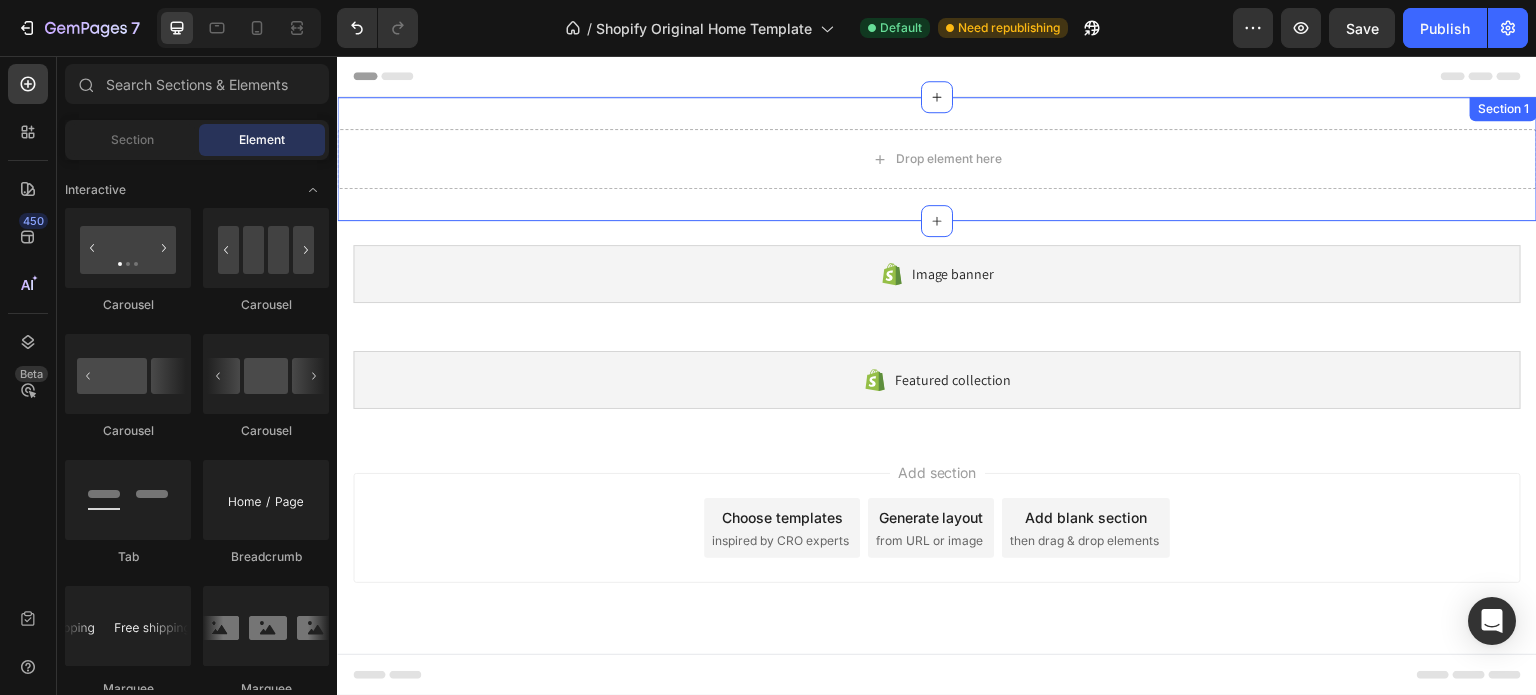 click on "Section 1" at bounding box center [1503, 109] 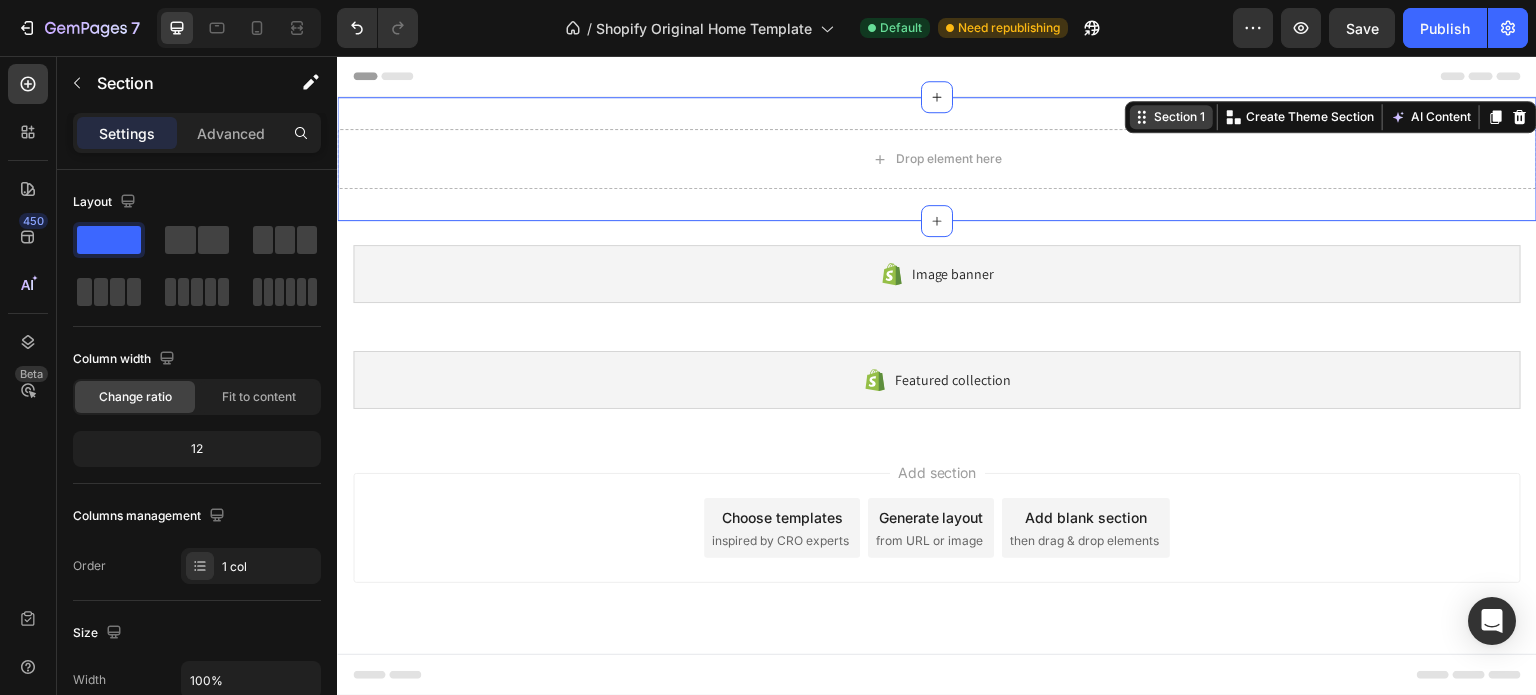 click on "Section 1" at bounding box center (1179, 117) 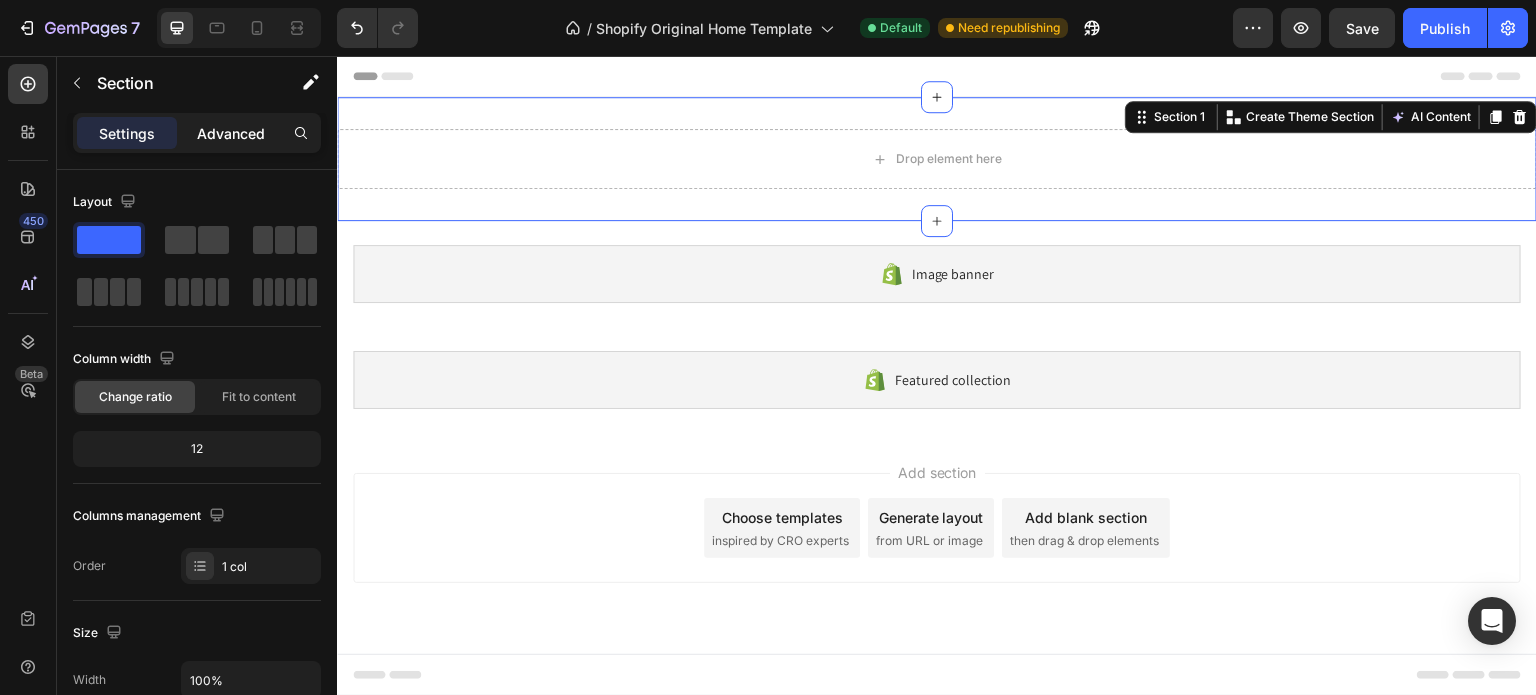 click on "Advanced" 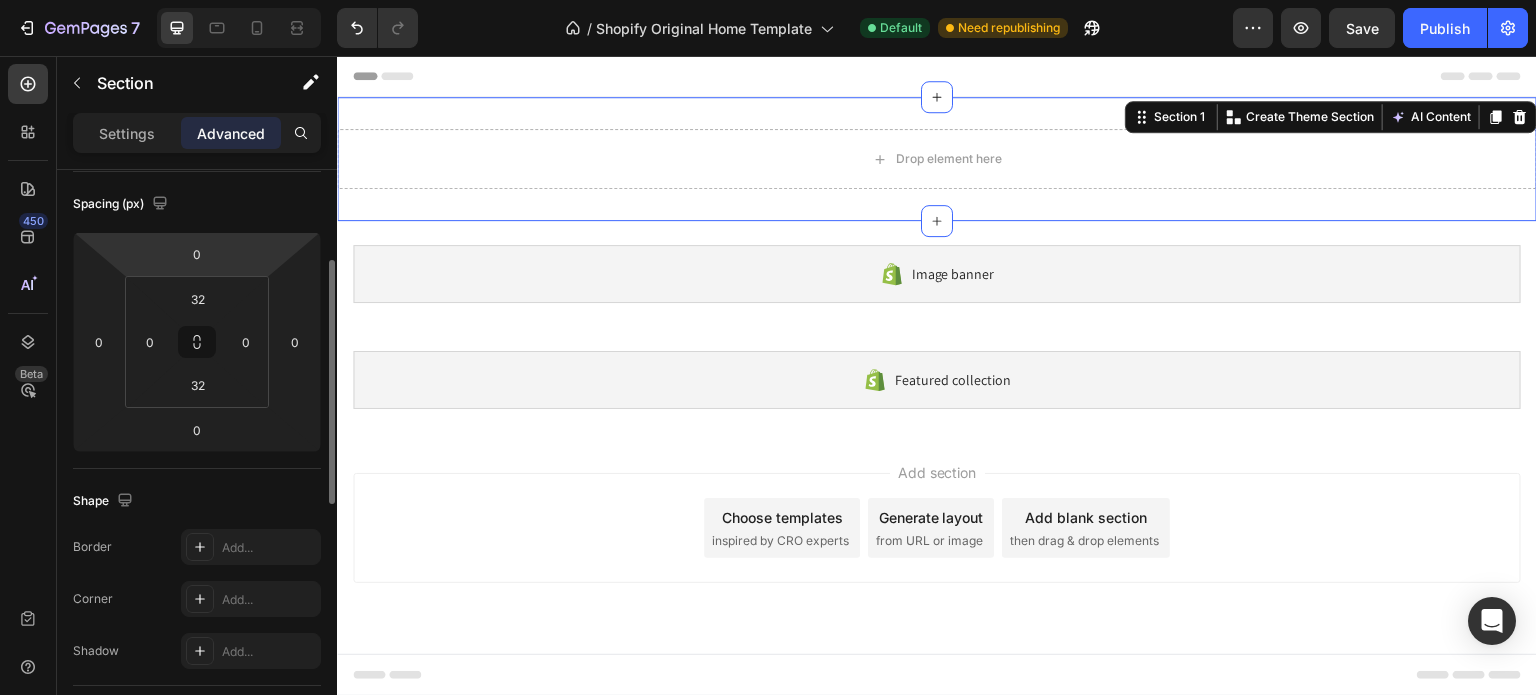 scroll, scrollTop: 0, scrollLeft: 0, axis: both 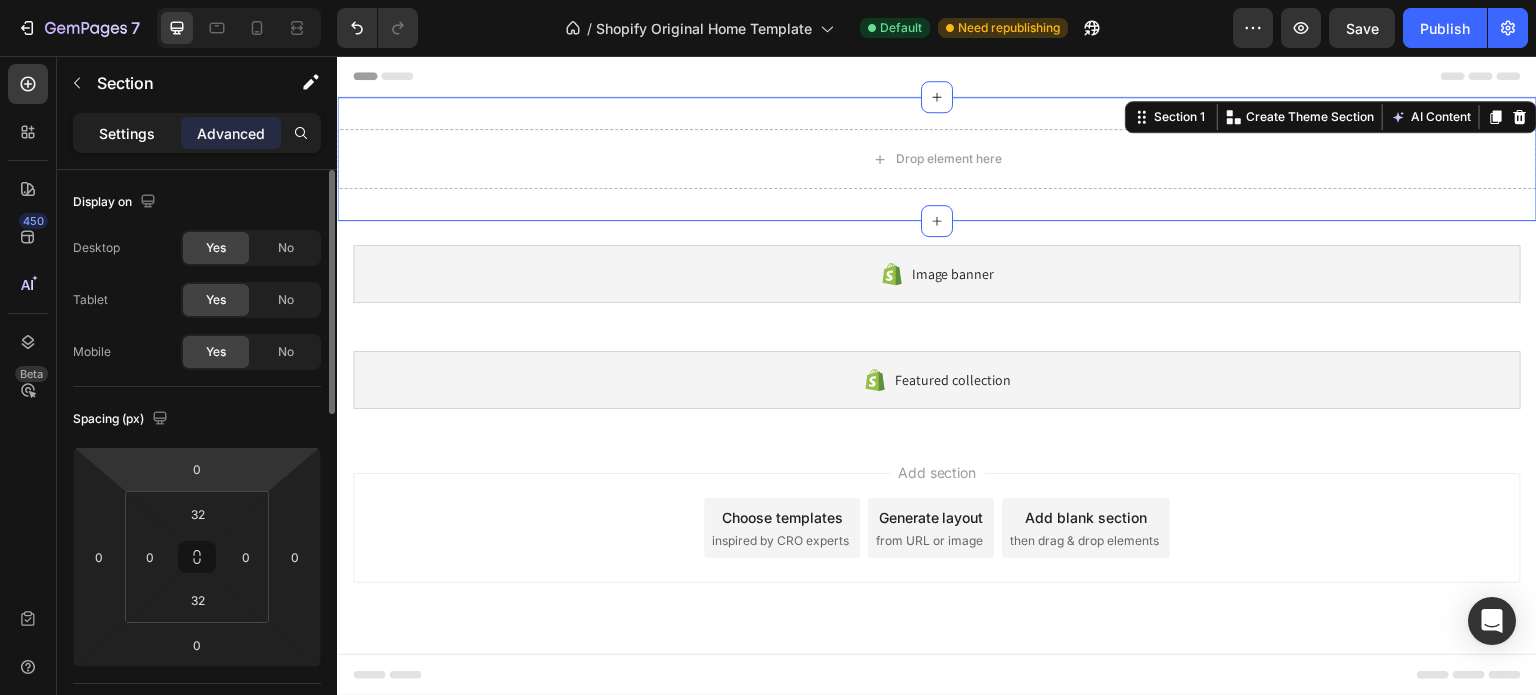 click on "Settings" at bounding box center [127, 133] 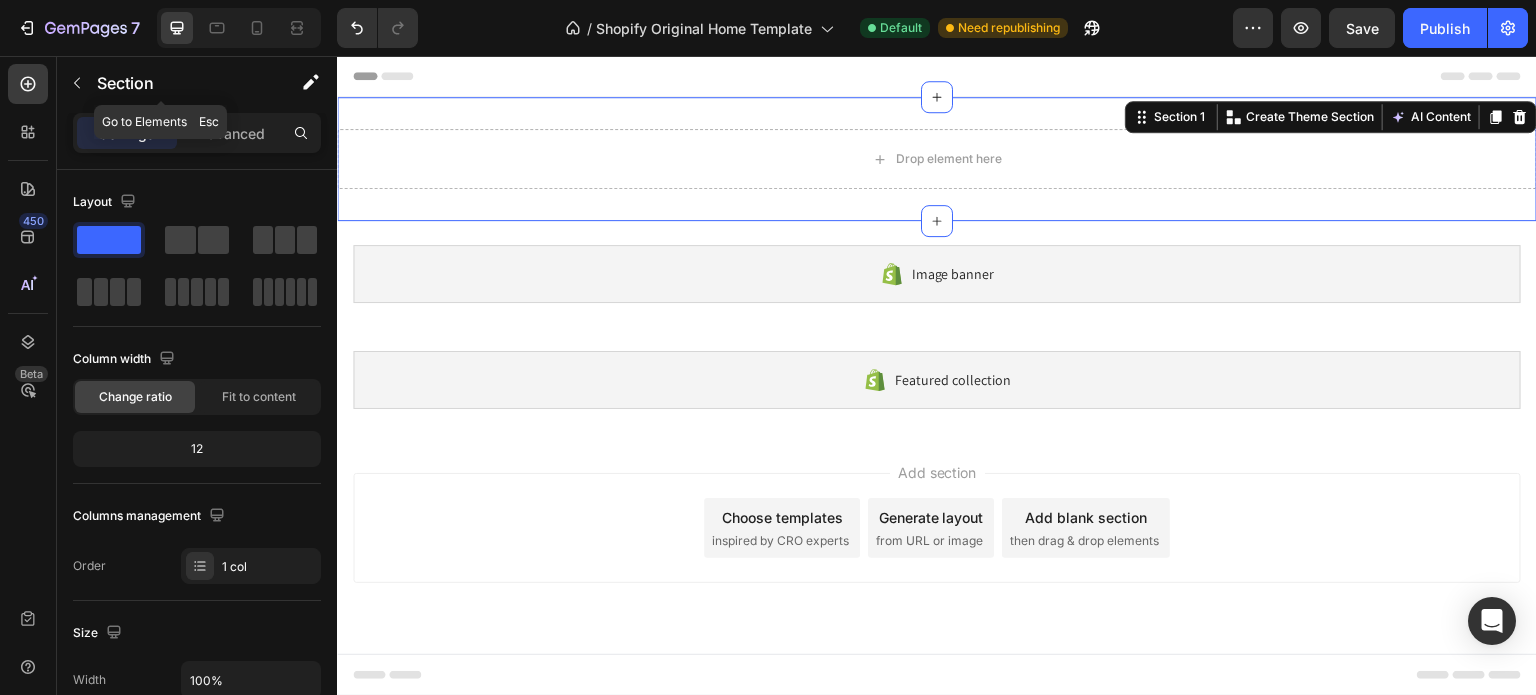 click 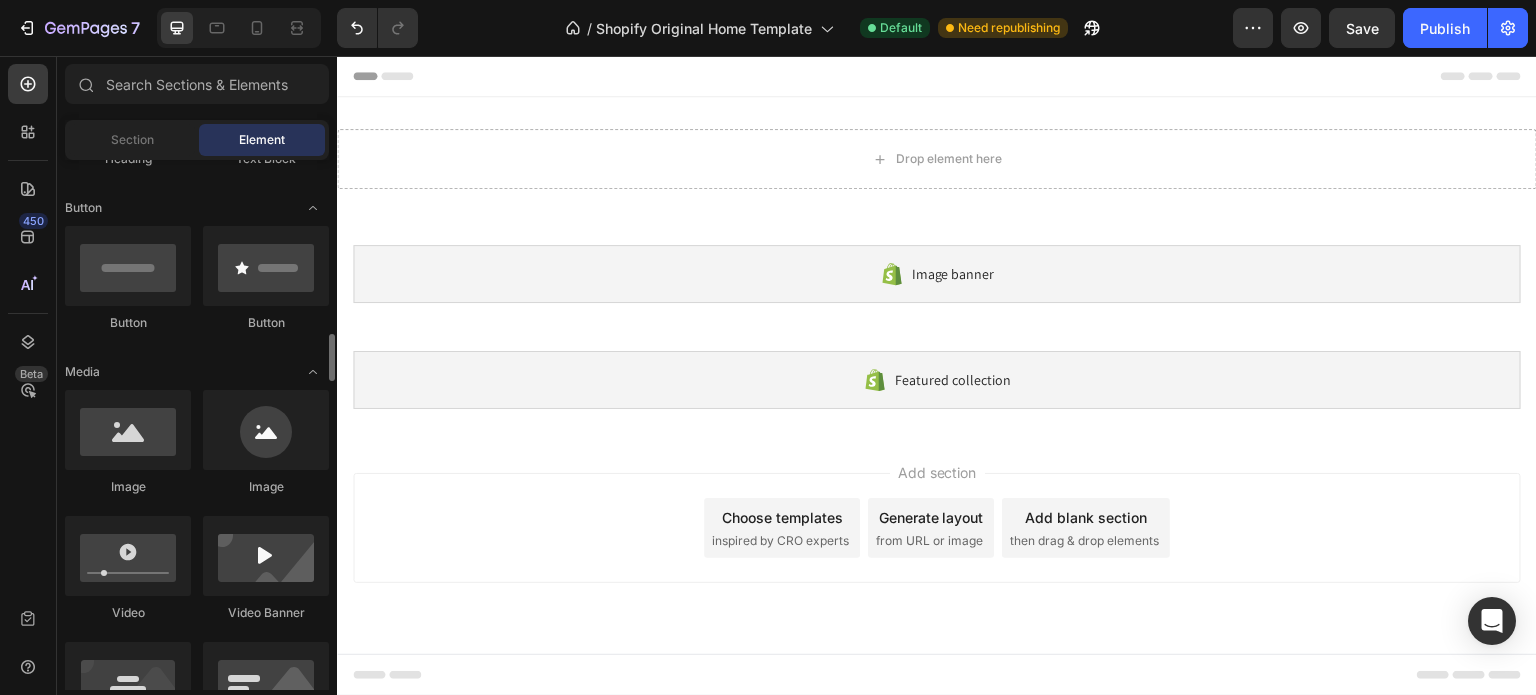 scroll, scrollTop: 0, scrollLeft: 0, axis: both 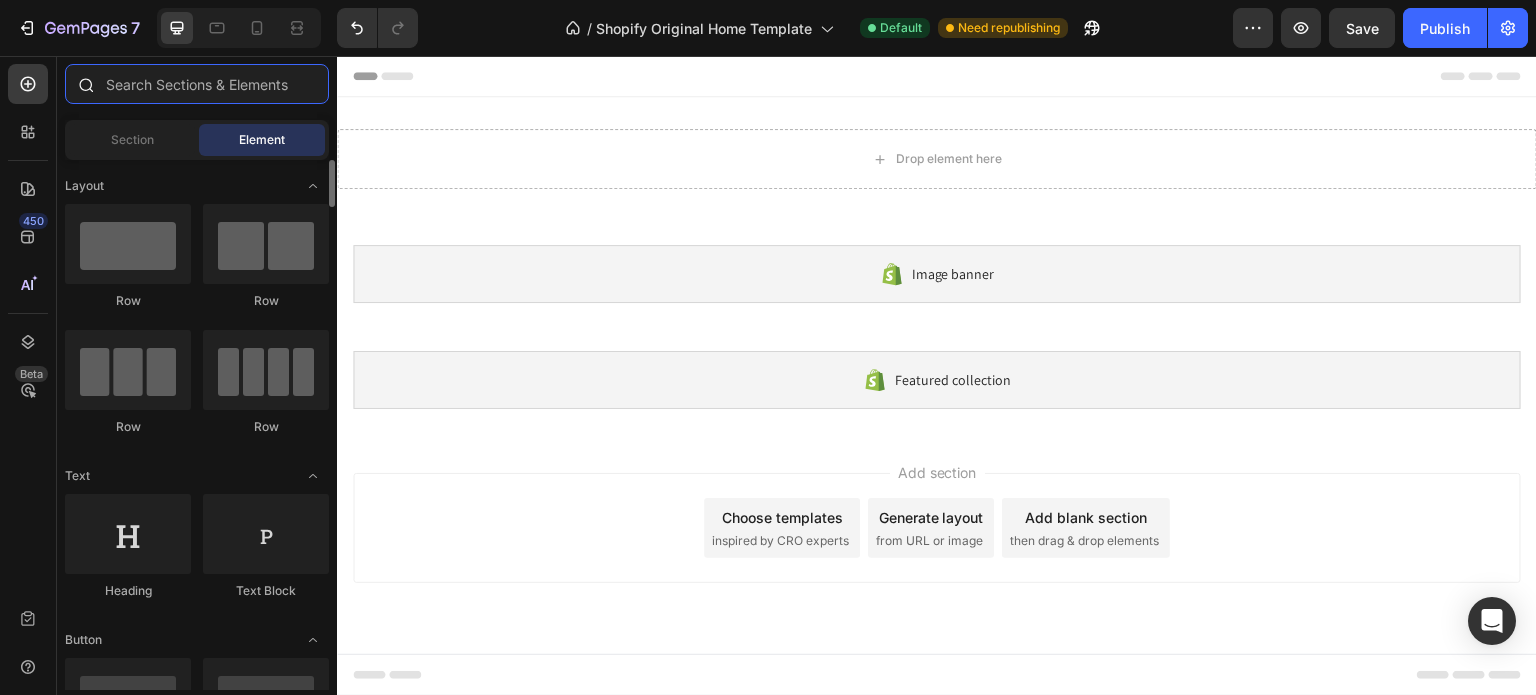 click at bounding box center [197, 84] 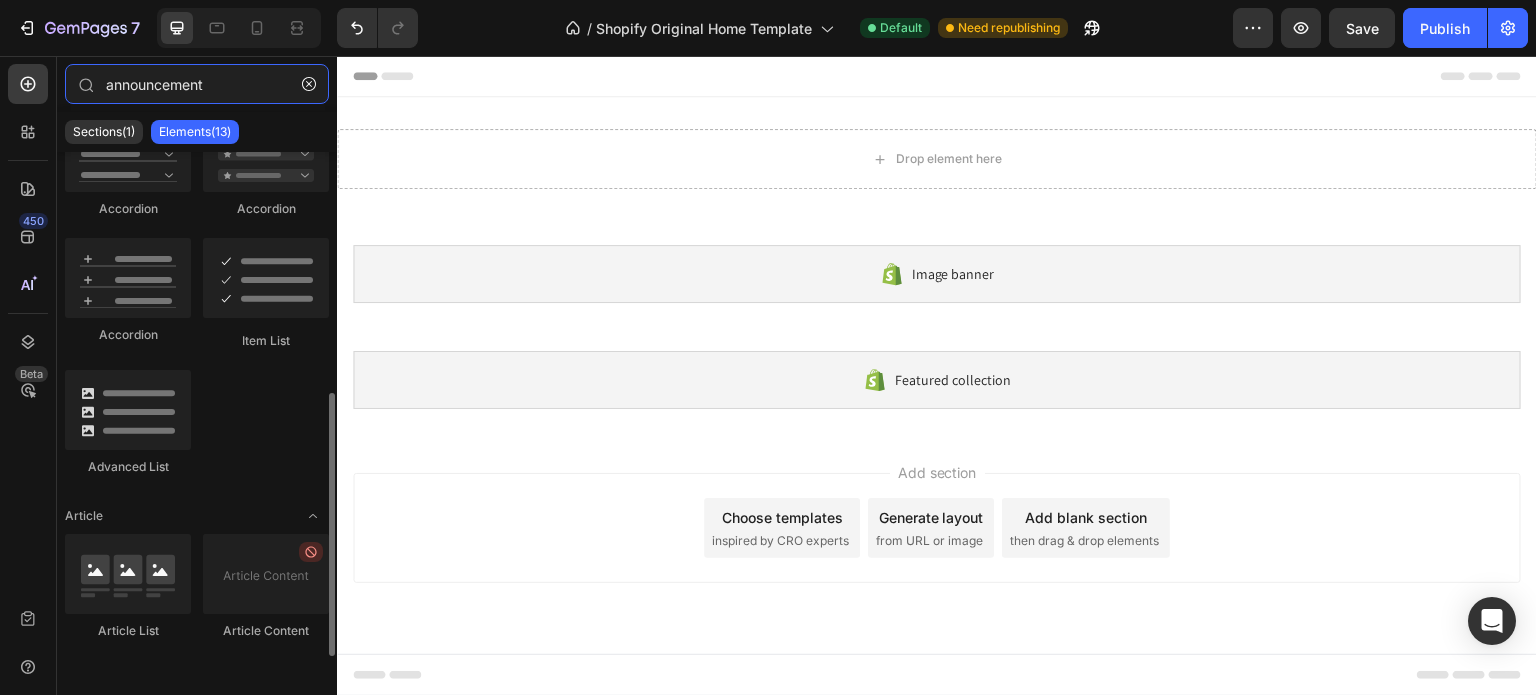 scroll, scrollTop: 0, scrollLeft: 0, axis: both 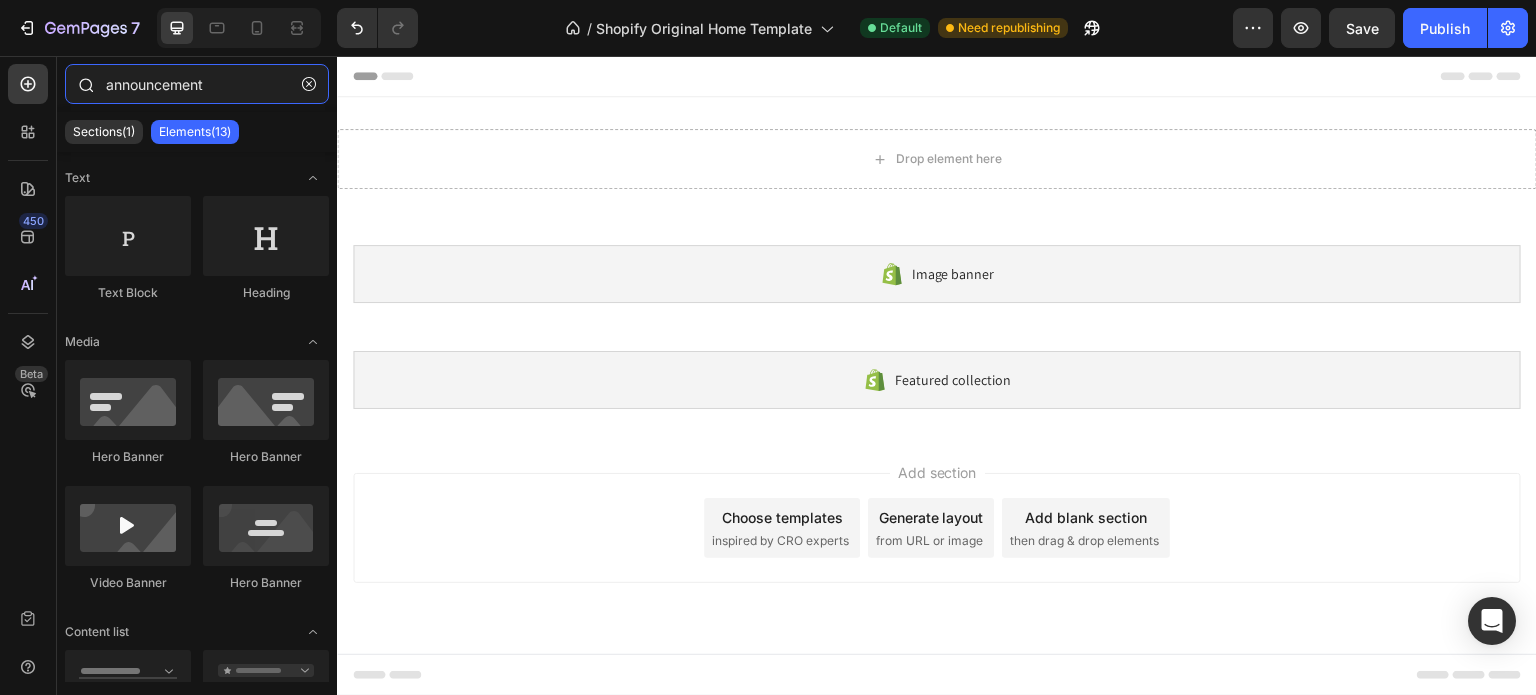 click on "announcement" at bounding box center [197, 84] 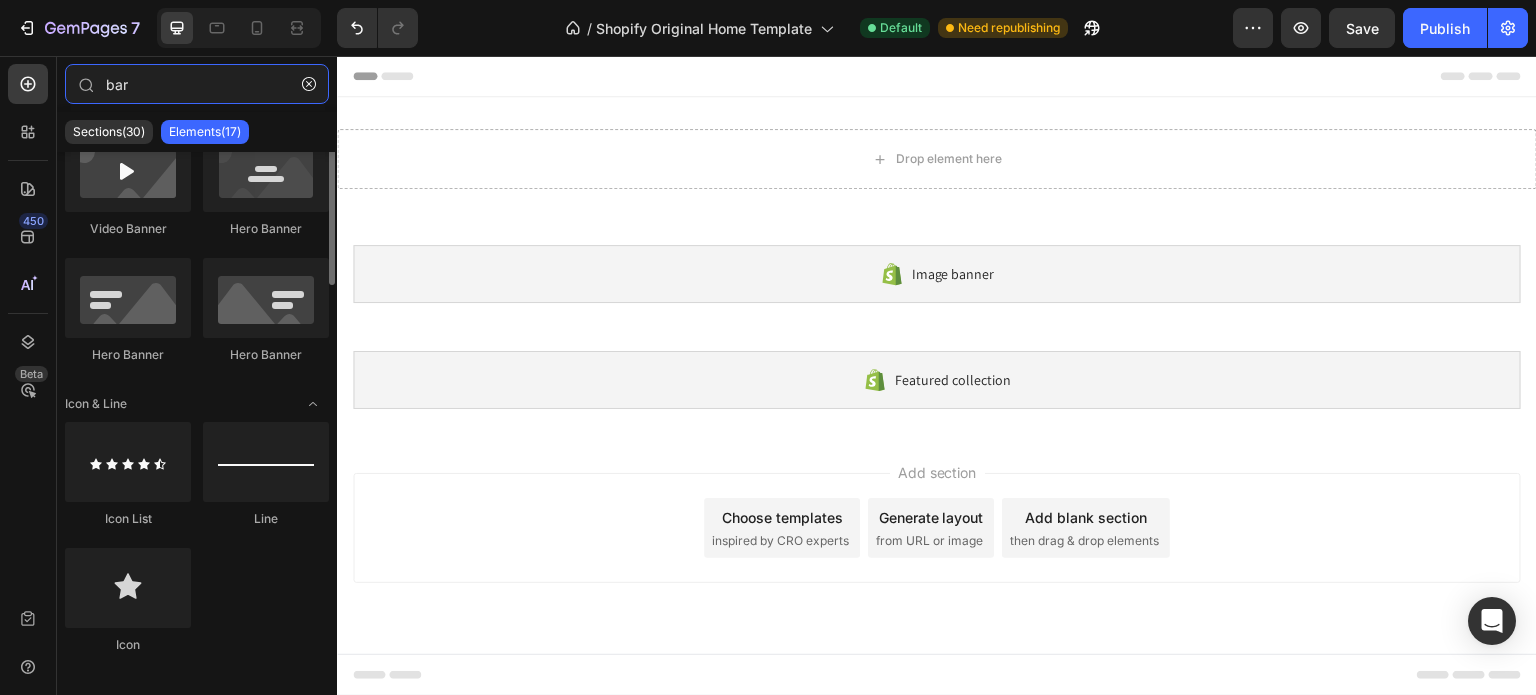 scroll, scrollTop: 0, scrollLeft: 0, axis: both 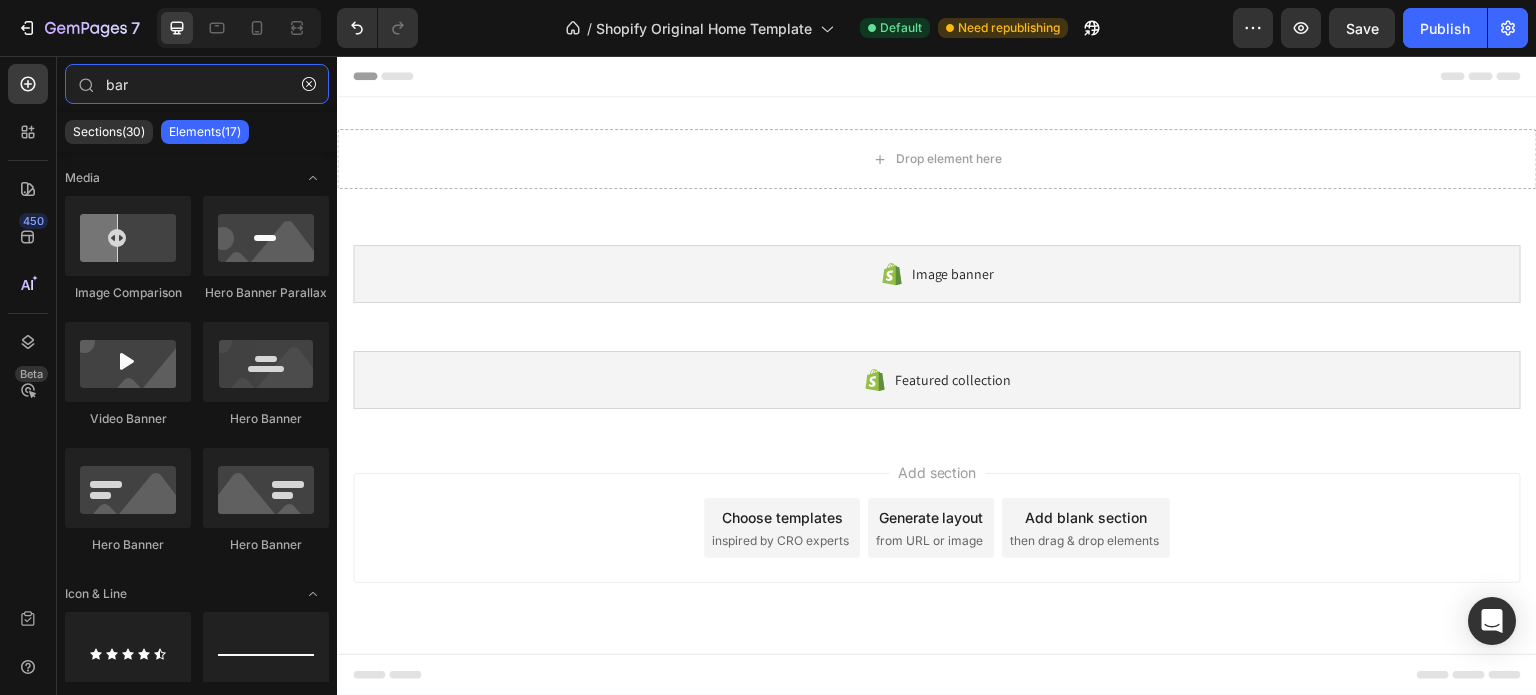 type on "bar" 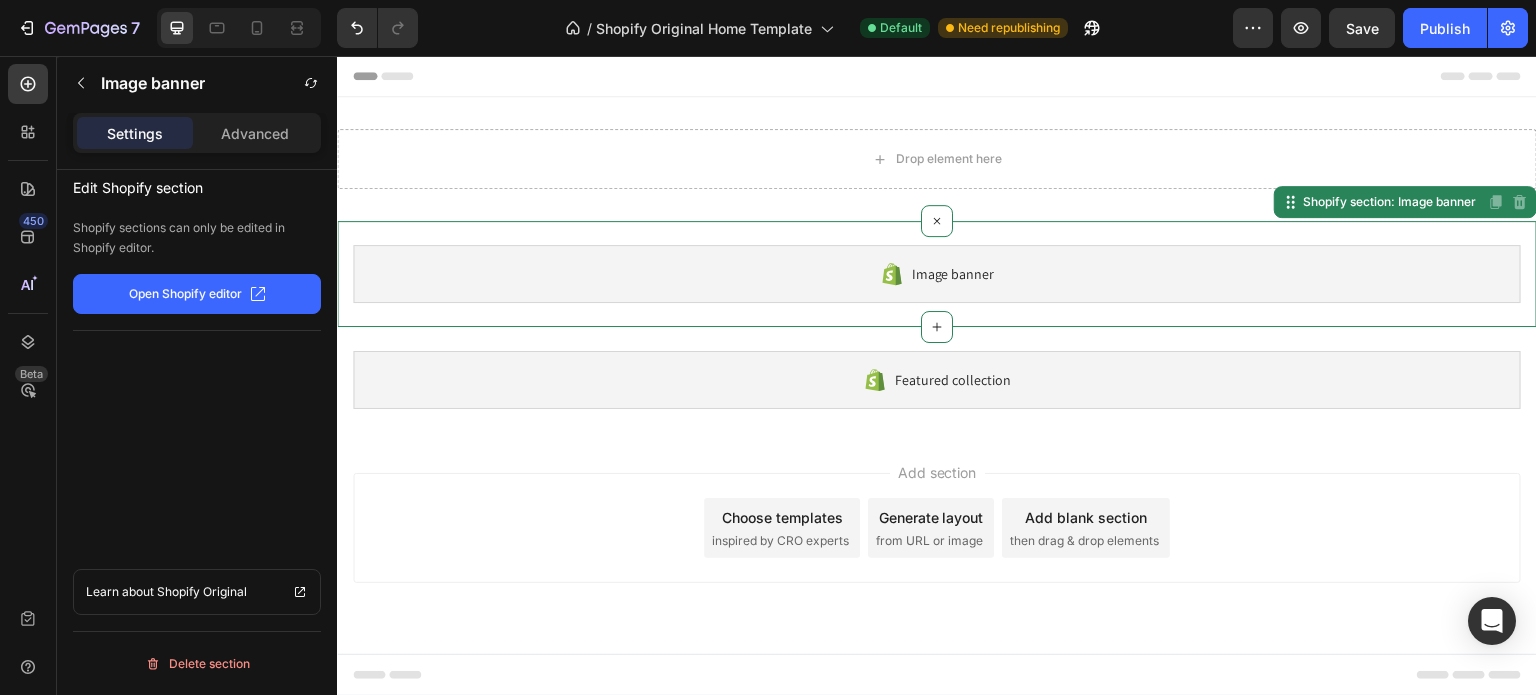 click on "Image banner" at bounding box center (937, 274) 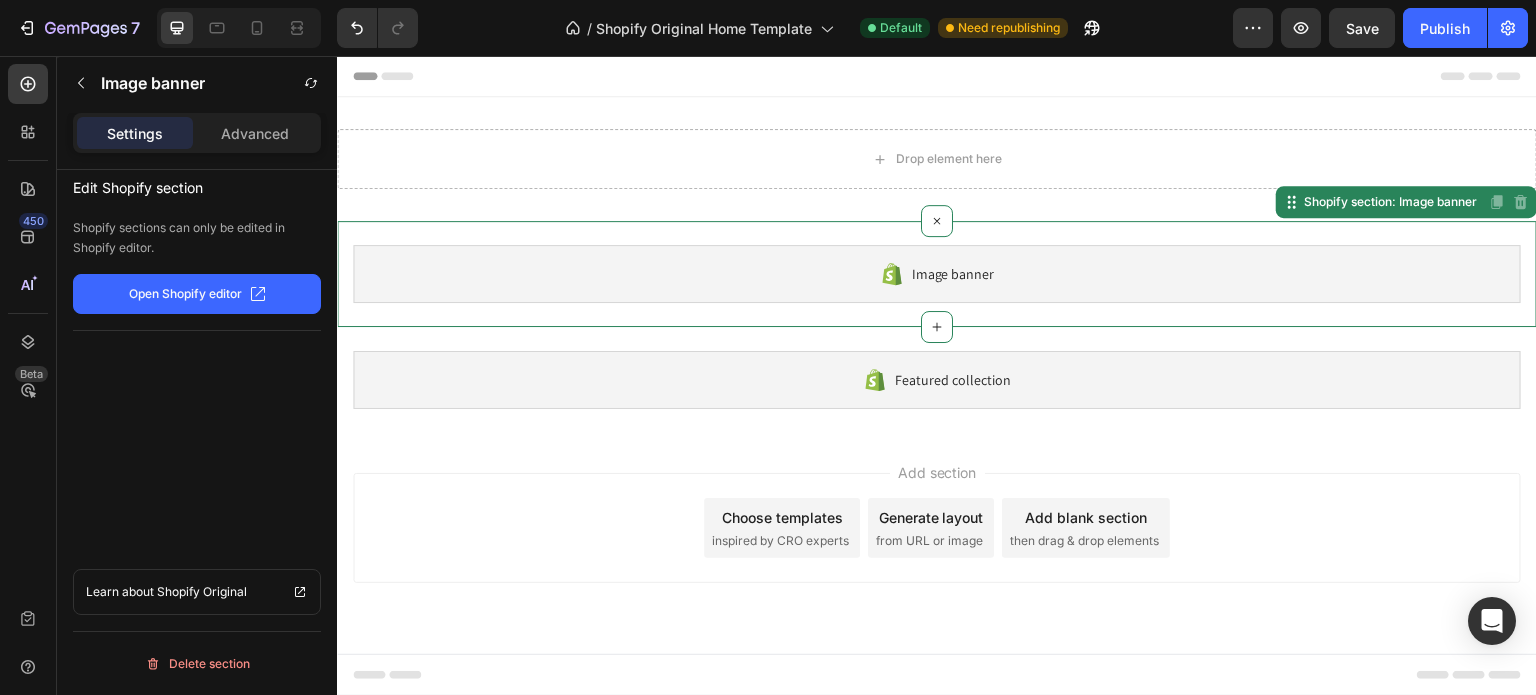click on "Image banner" at bounding box center [953, 274] 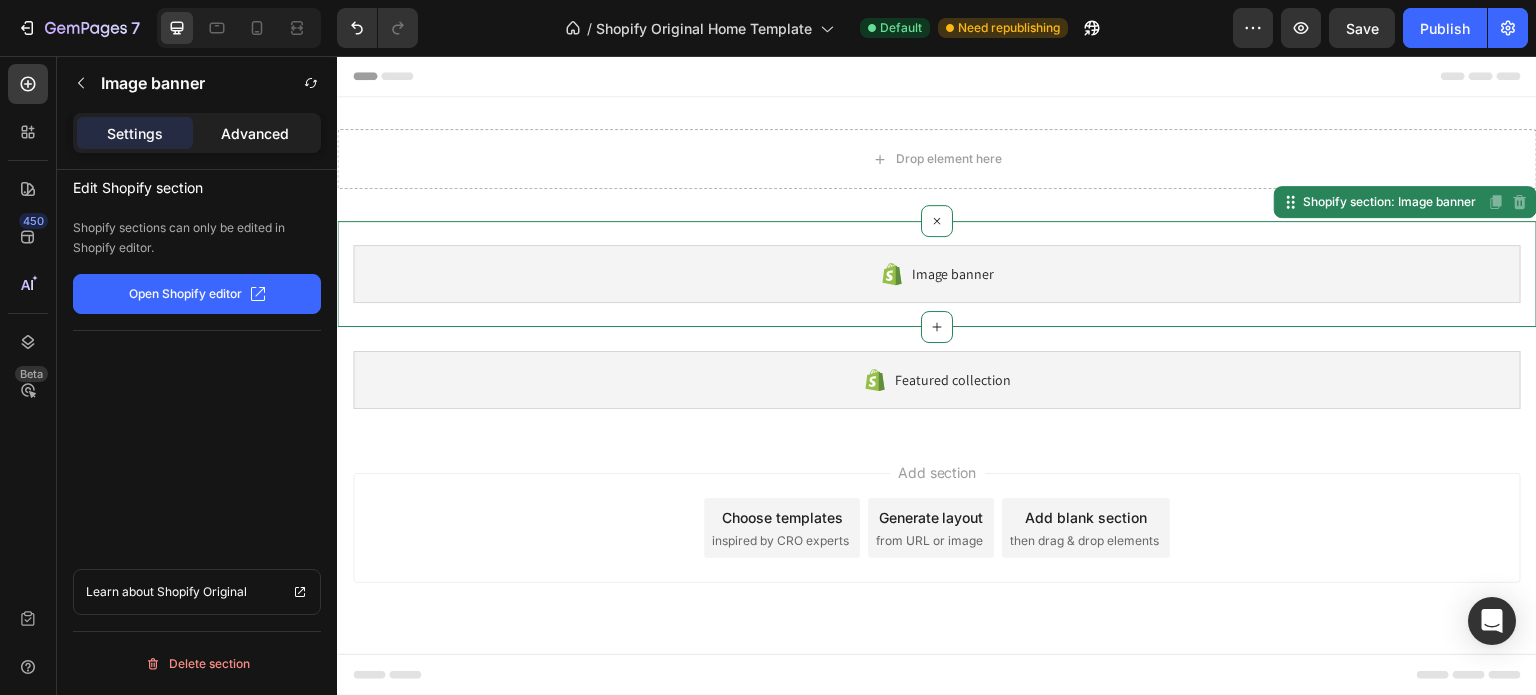 click on "Advanced" at bounding box center (255, 133) 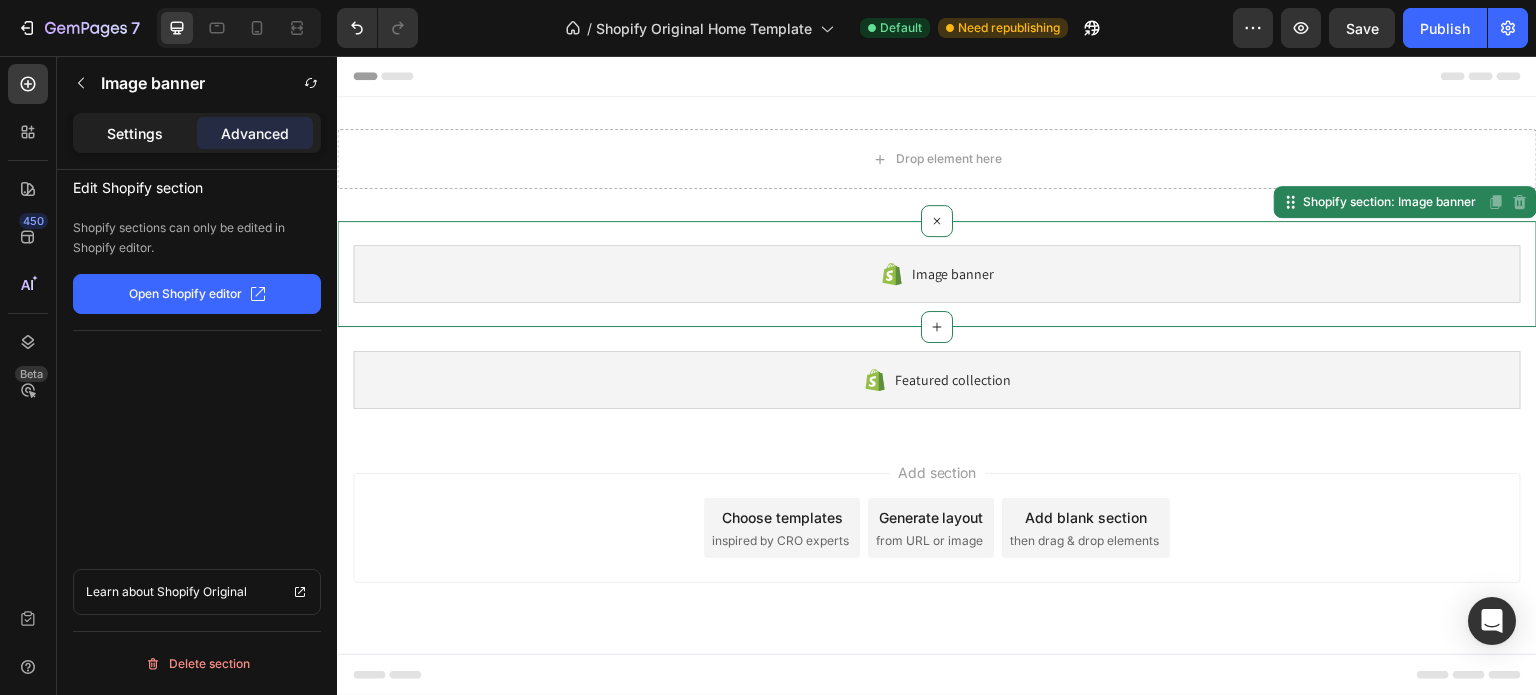 click on "Settings" at bounding box center [135, 133] 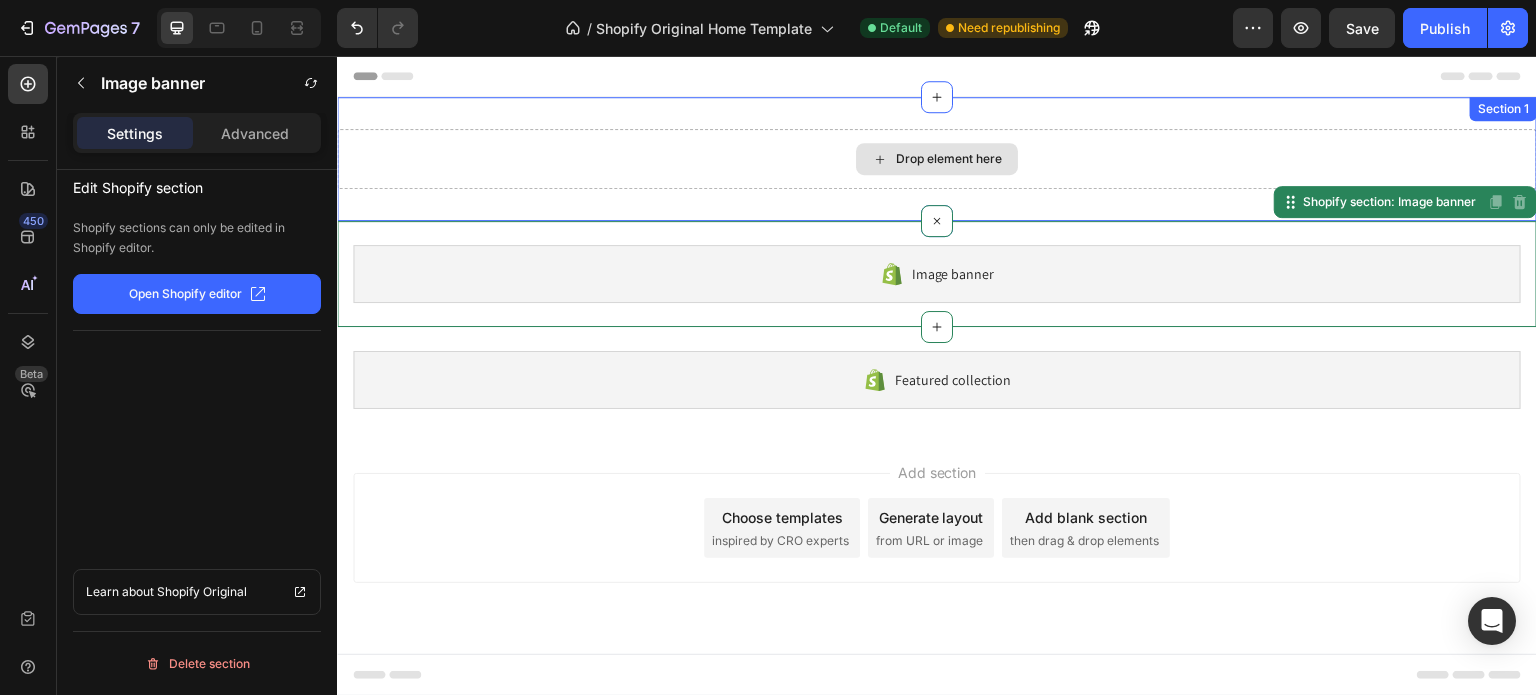 click on "Drop element here" at bounding box center (937, 159) 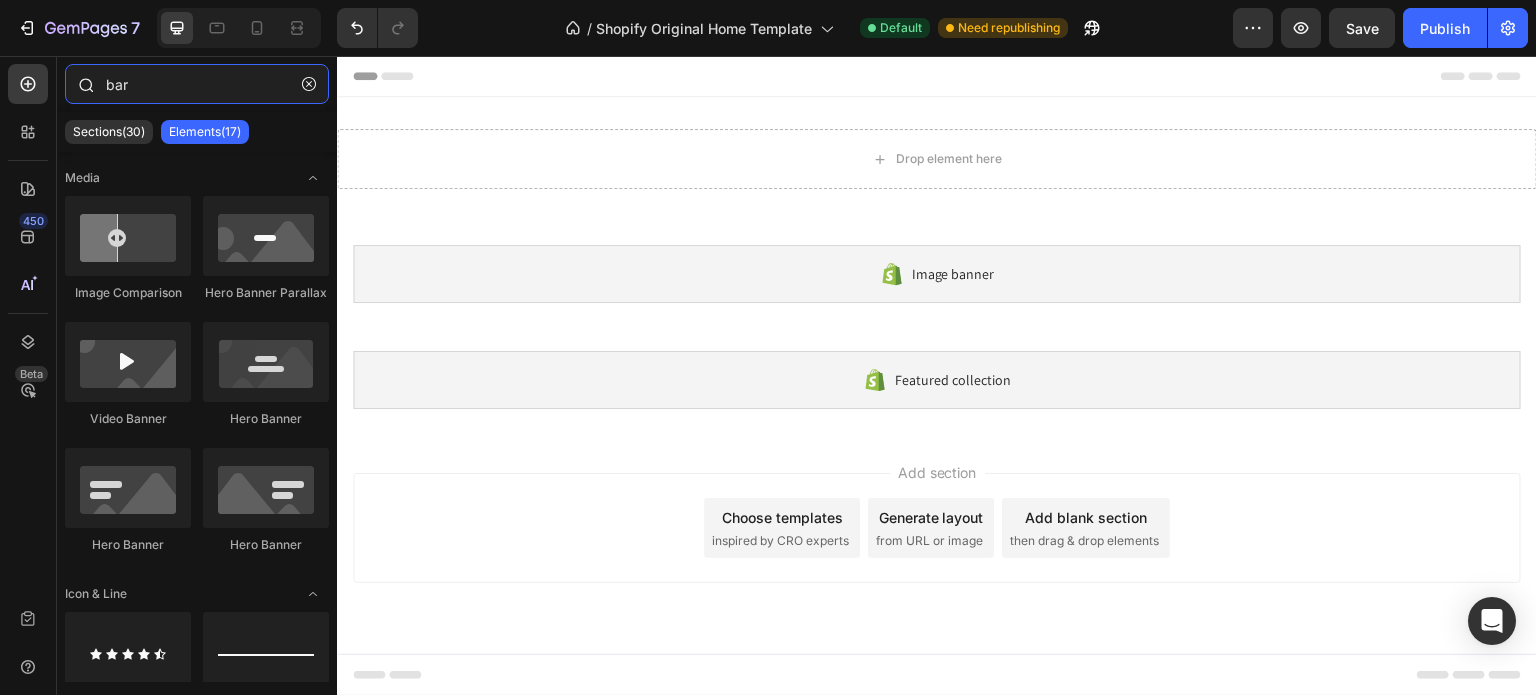 click on "bar" at bounding box center [197, 84] 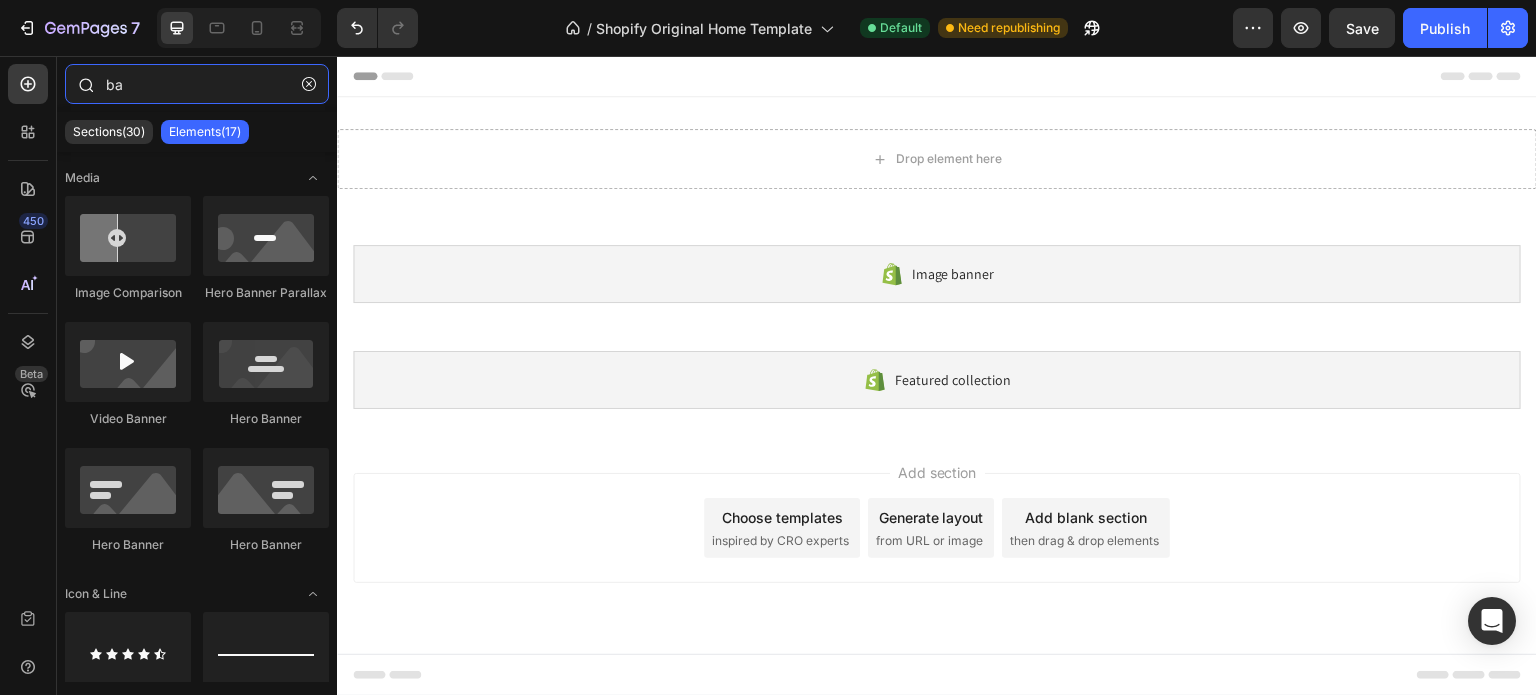 type on "b" 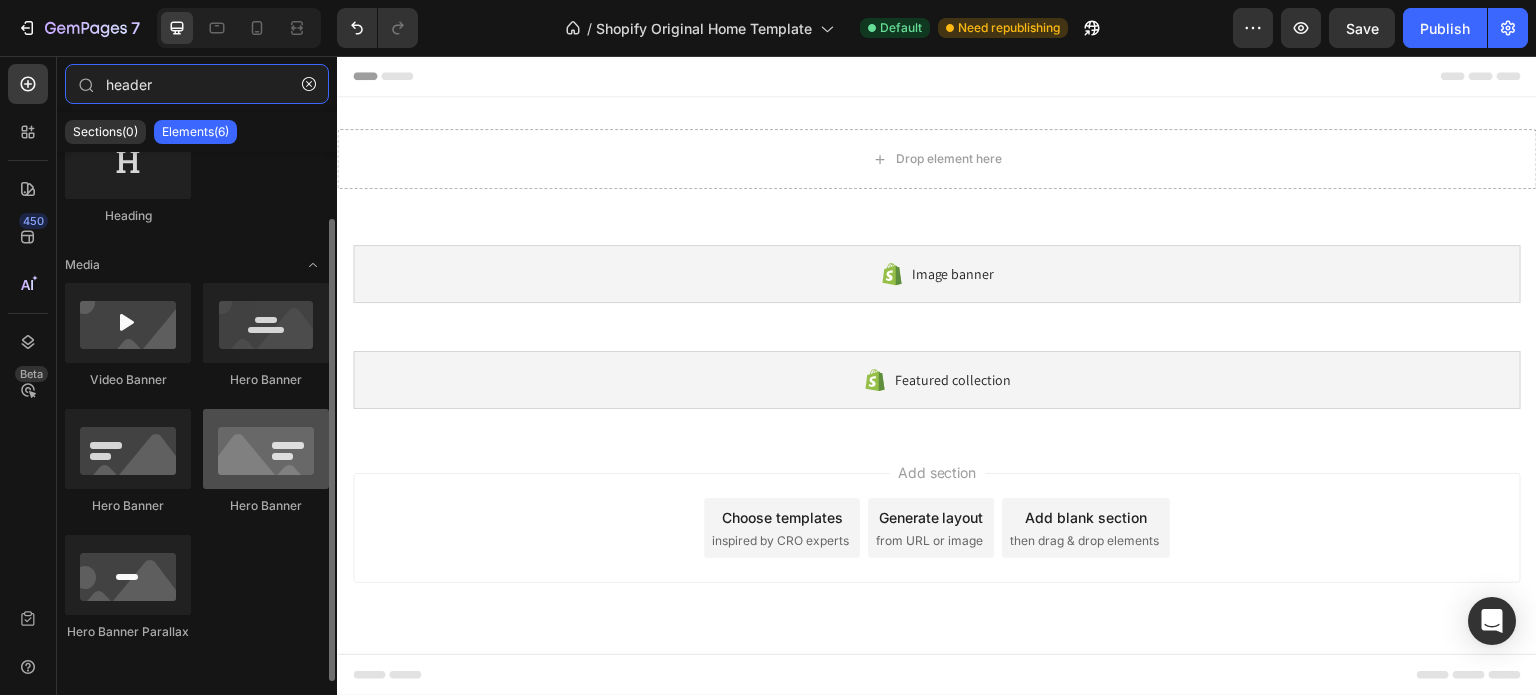 scroll, scrollTop: 0, scrollLeft: 0, axis: both 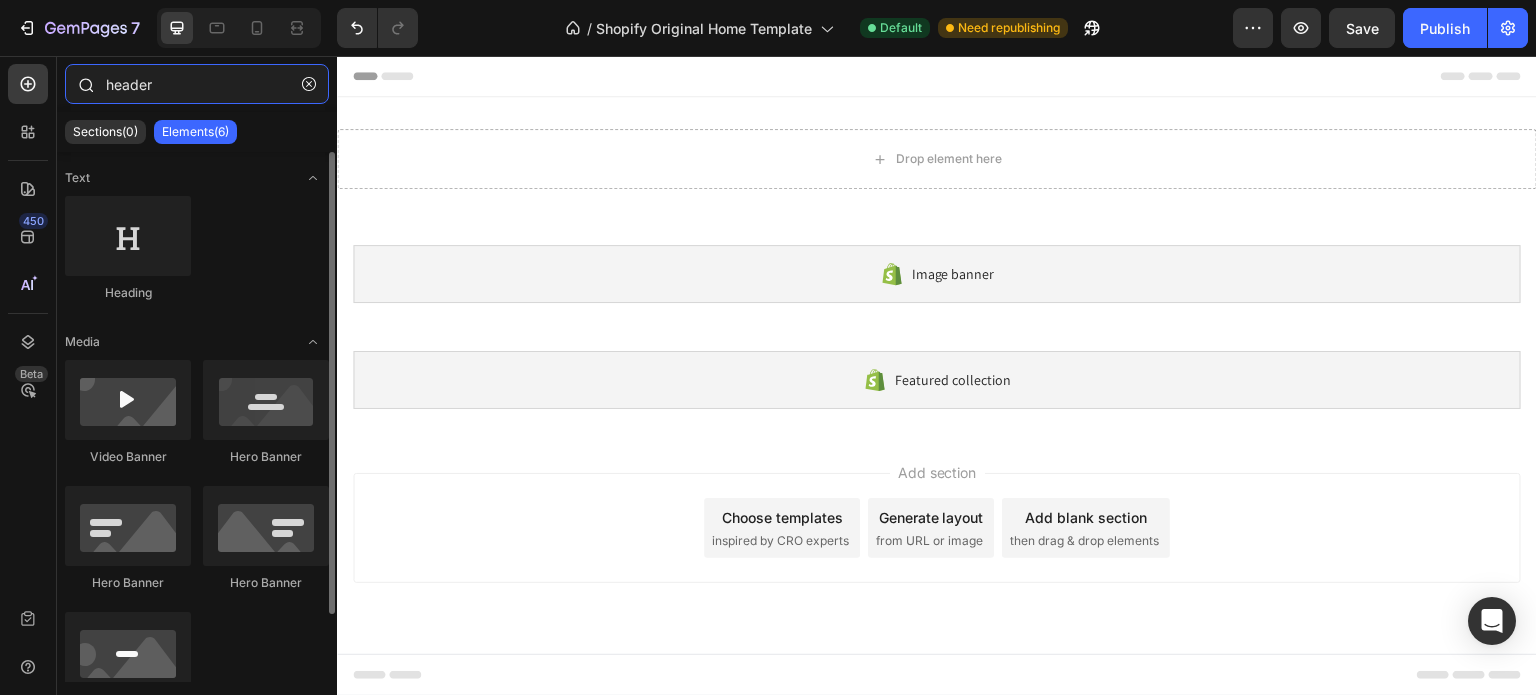 click on "header" at bounding box center [197, 84] 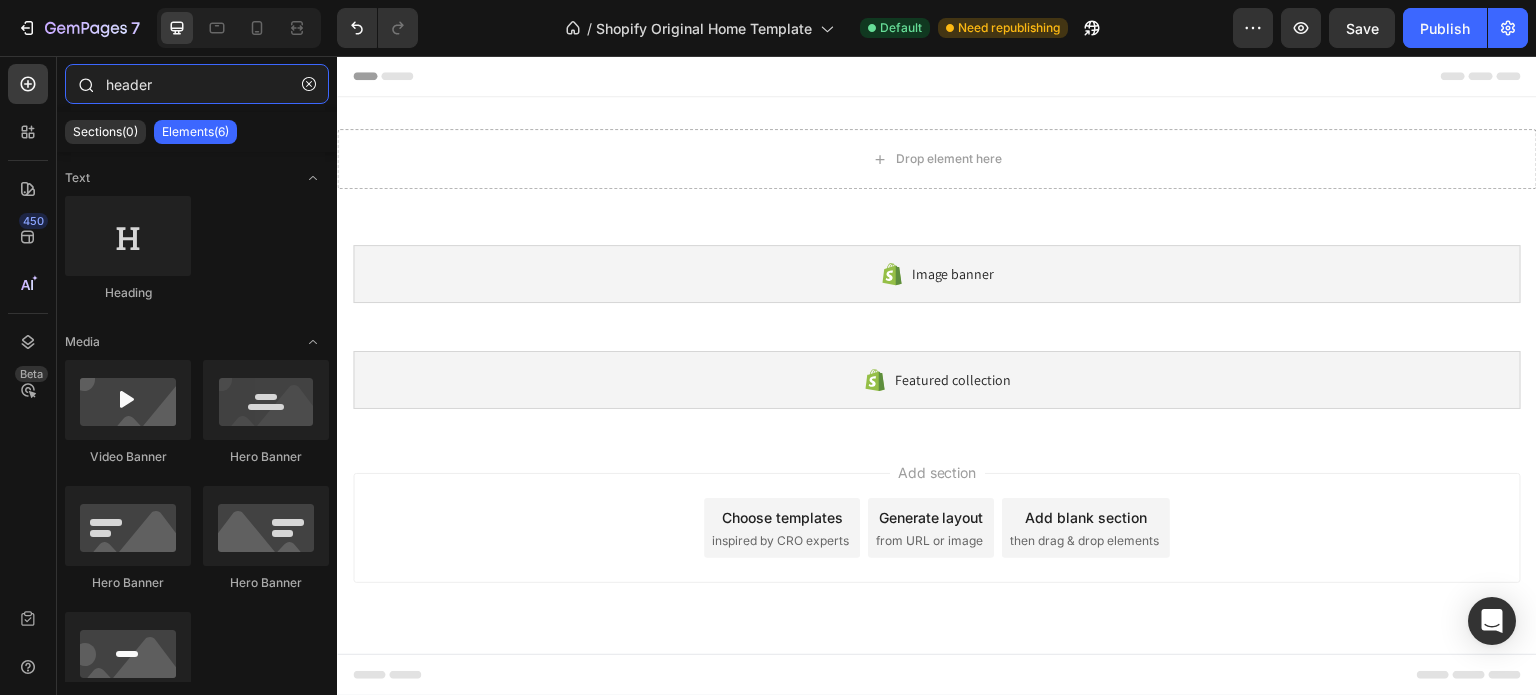 click on "header" at bounding box center (197, 84) 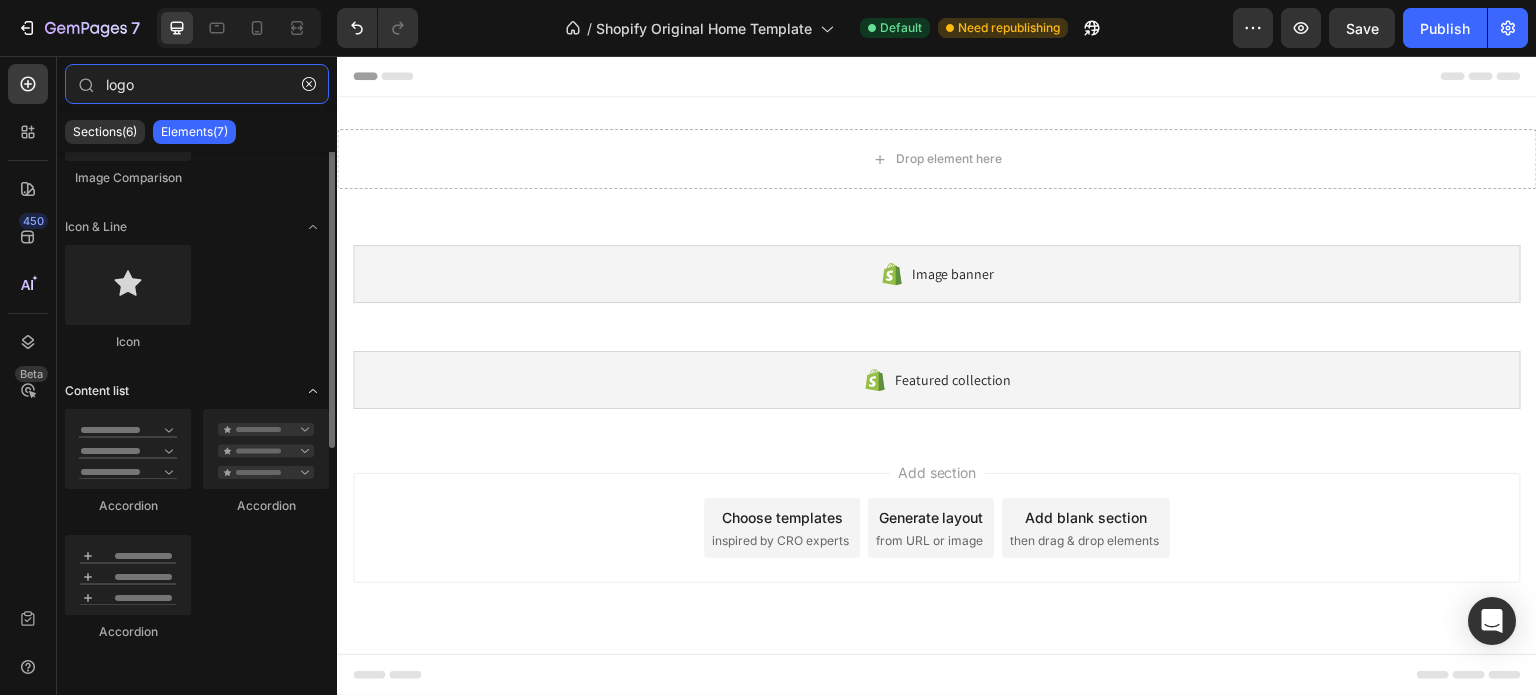 scroll, scrollTop: 0, scrollLeft: 0, axis: both 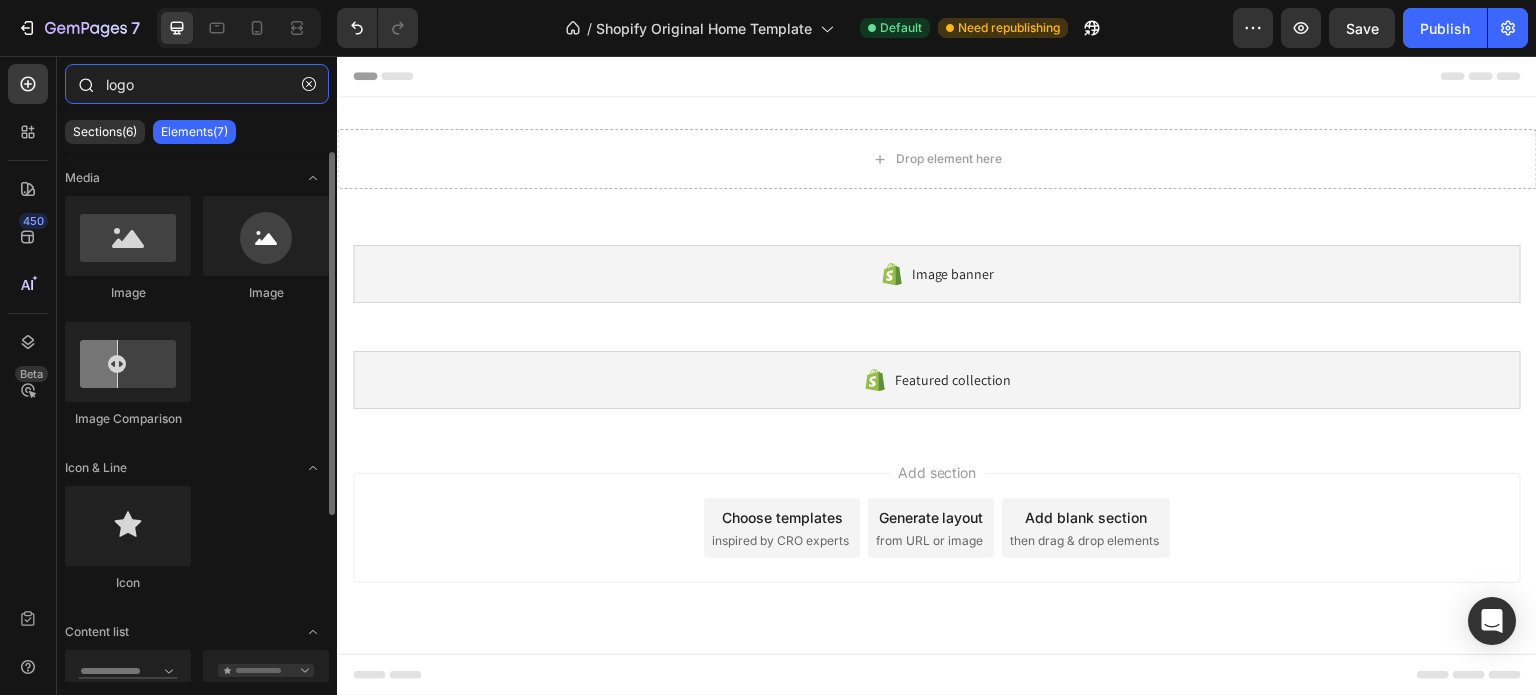 click on "logo" at bounding box center [197, 84] 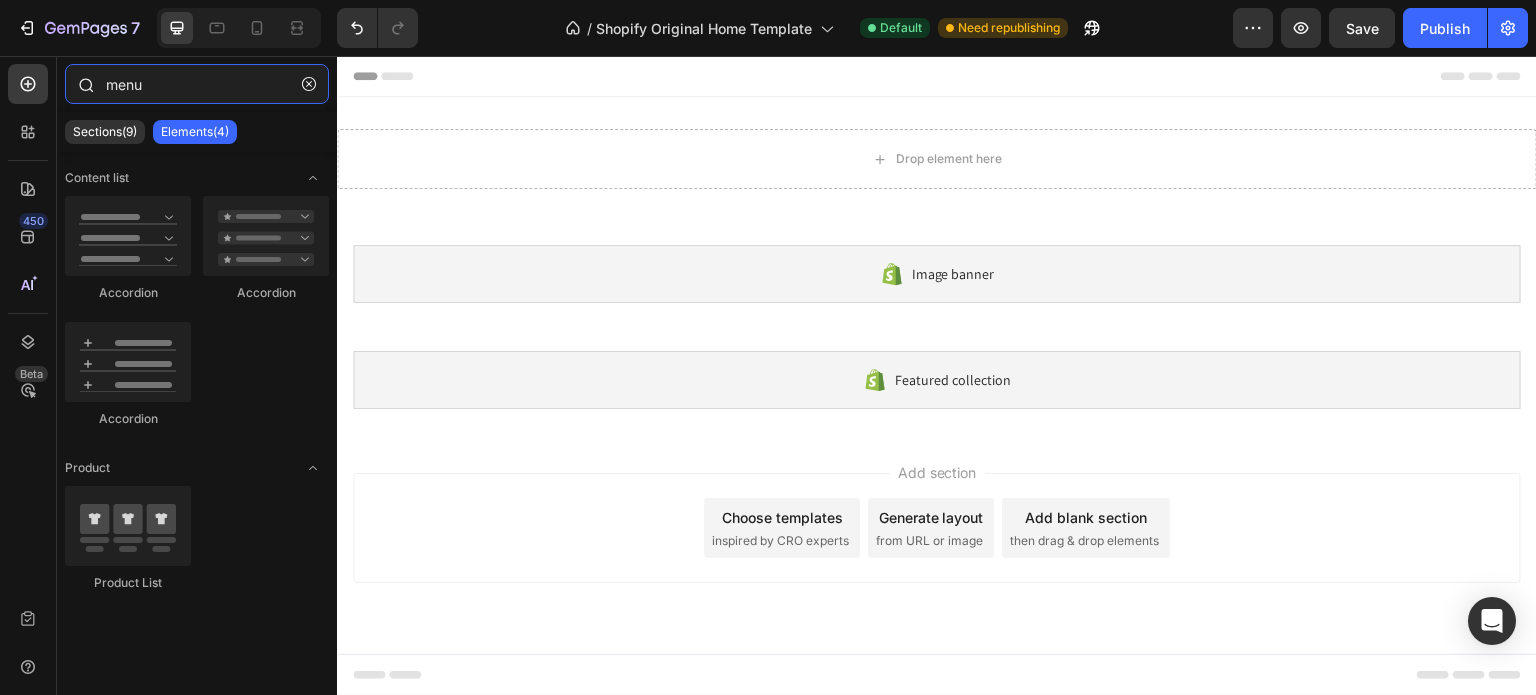 click on "menu" at bounding box center [197, 84] 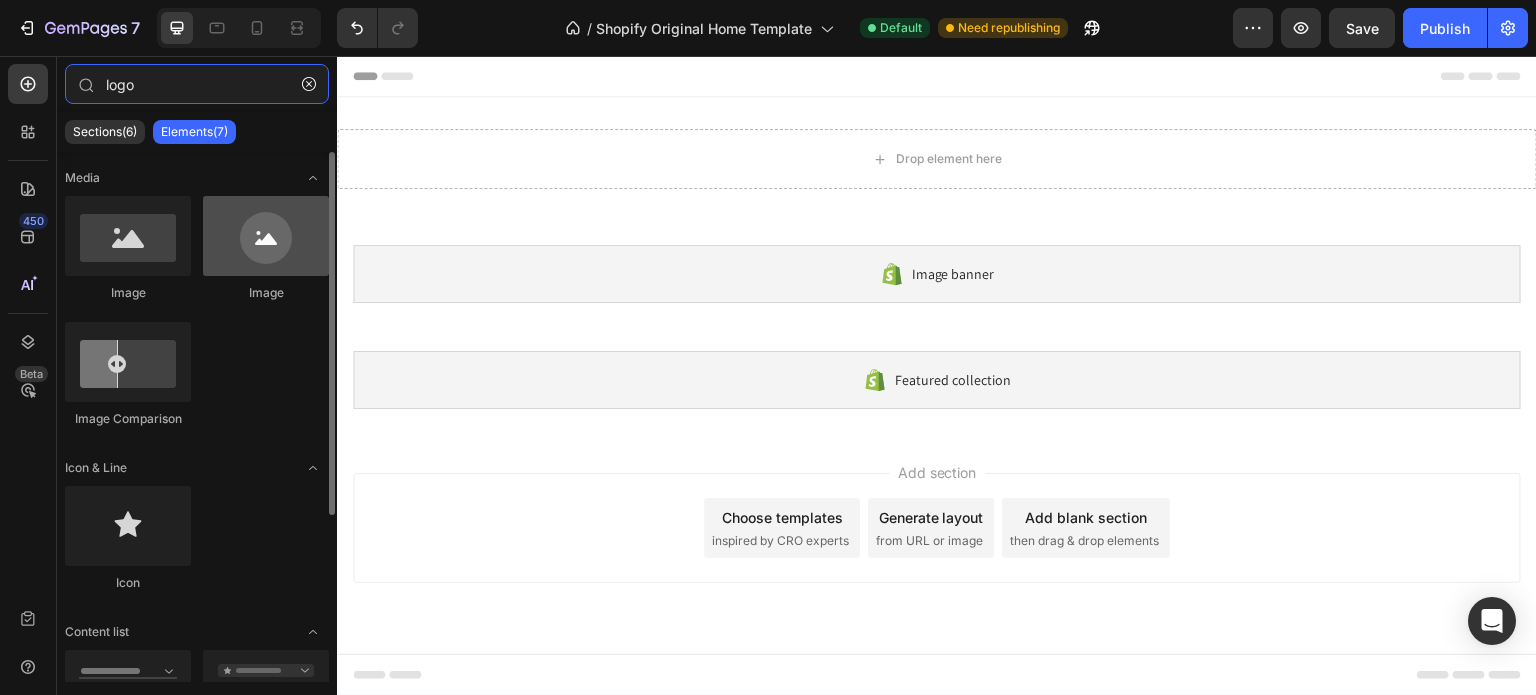 type on "logo" 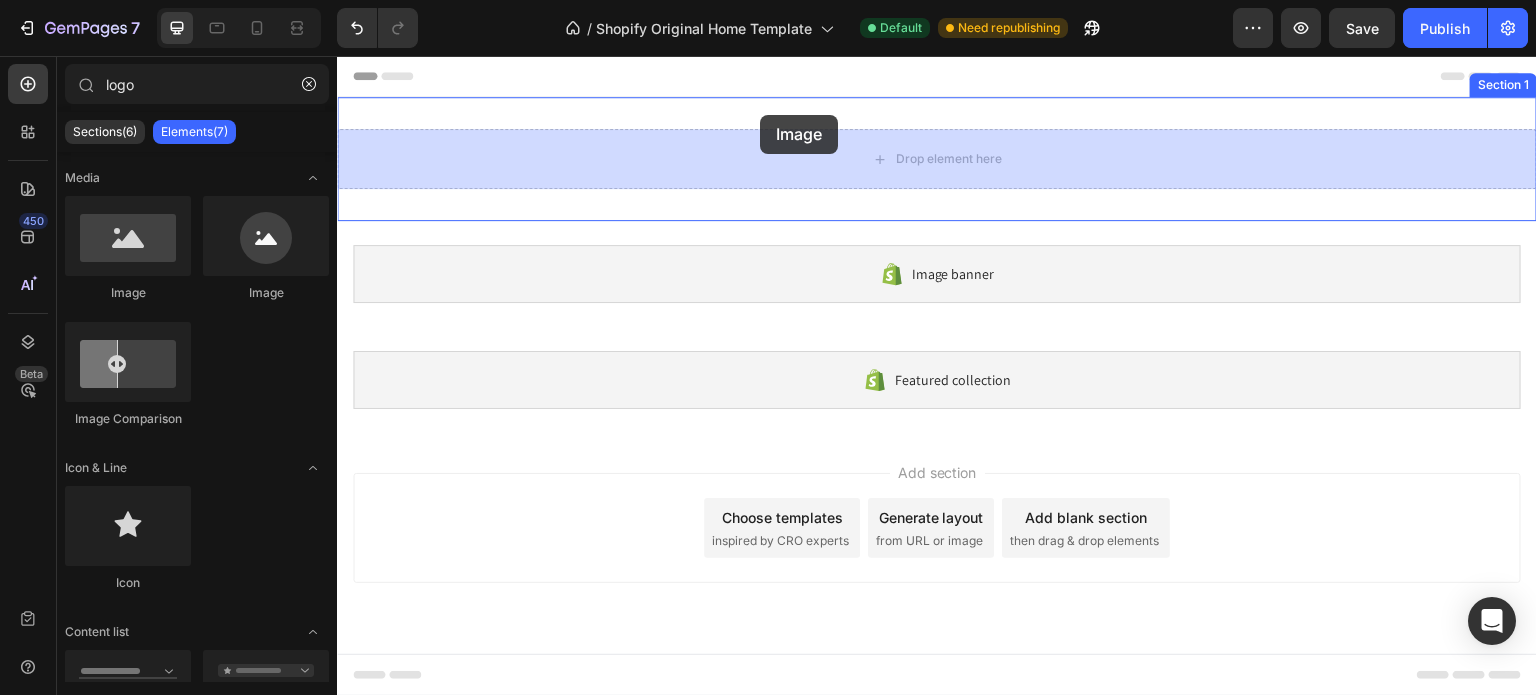 drag, startPoint x: 594, startPoint y: 317, endPoint x: 807, endPoint y: 136, distance: 279.51746 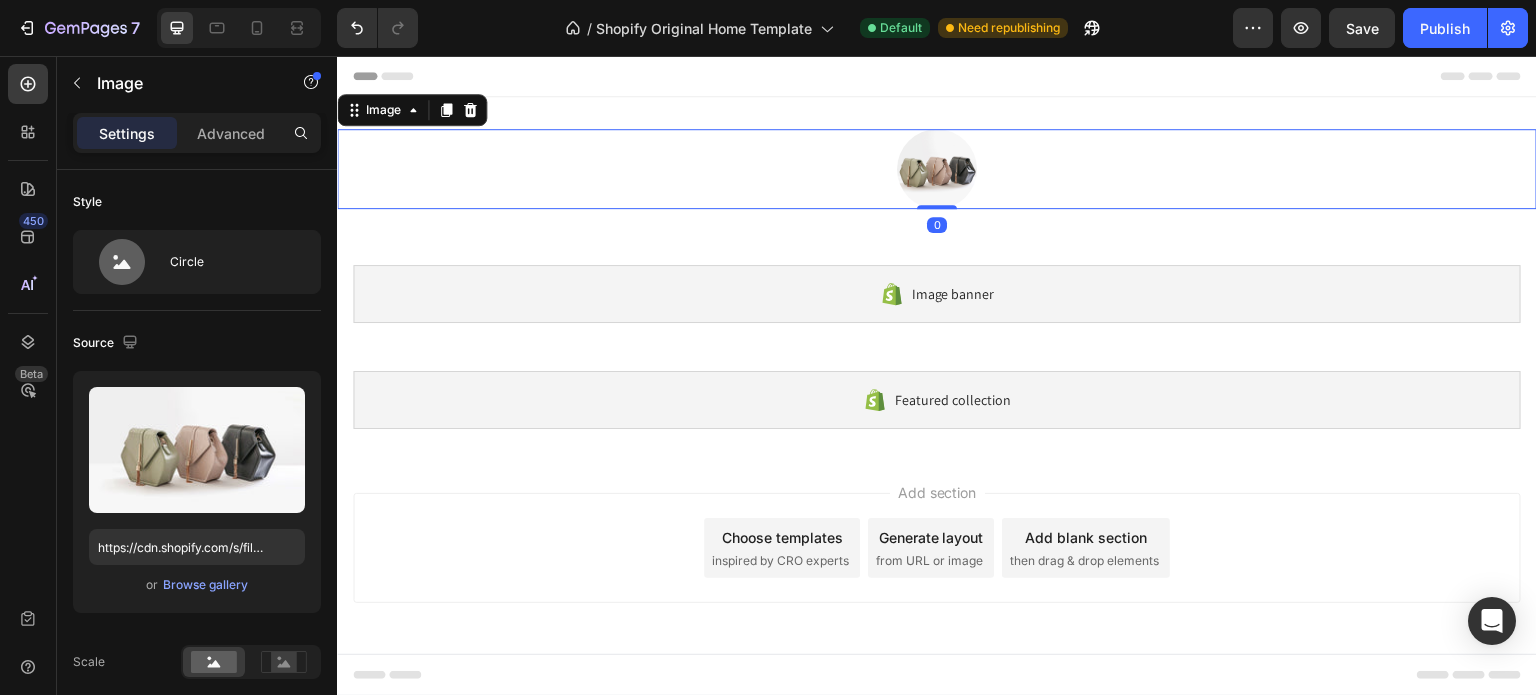 click at bounding box center [937, 169] 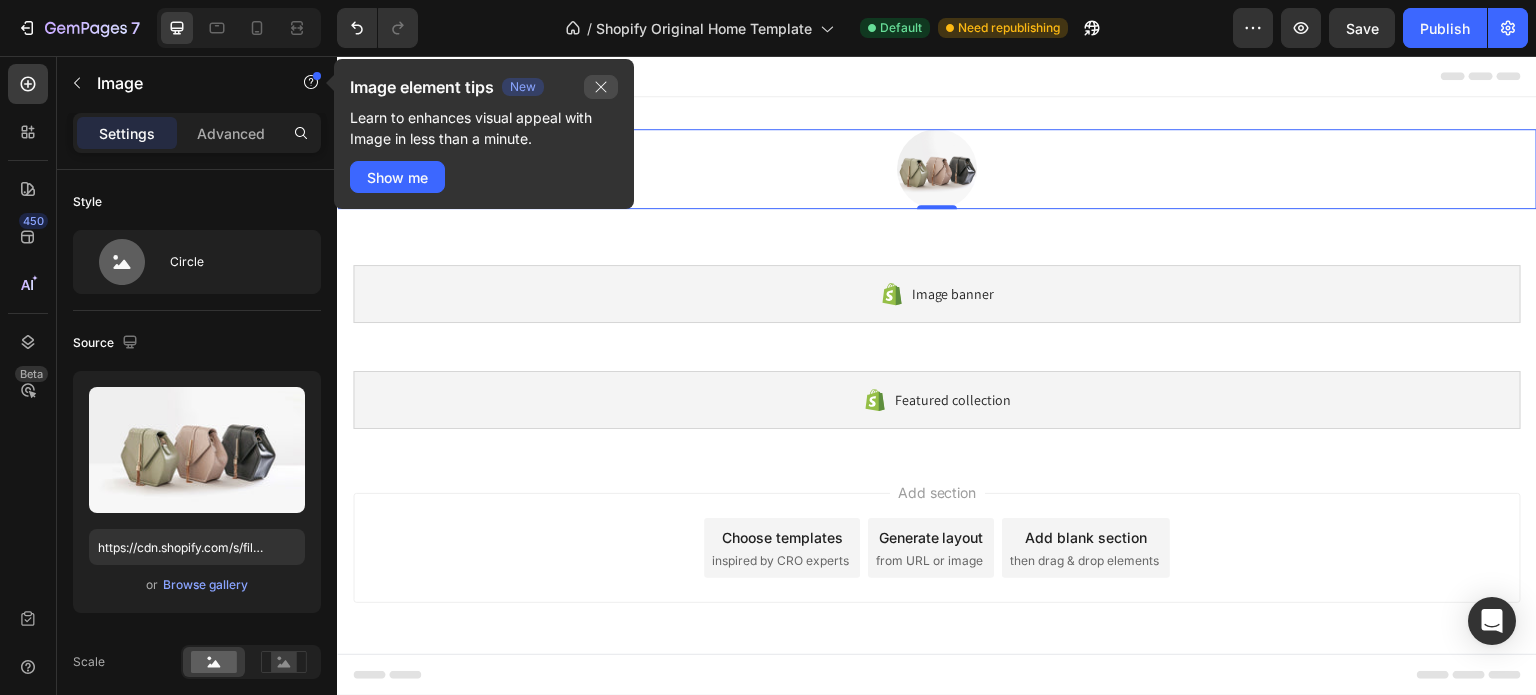 click 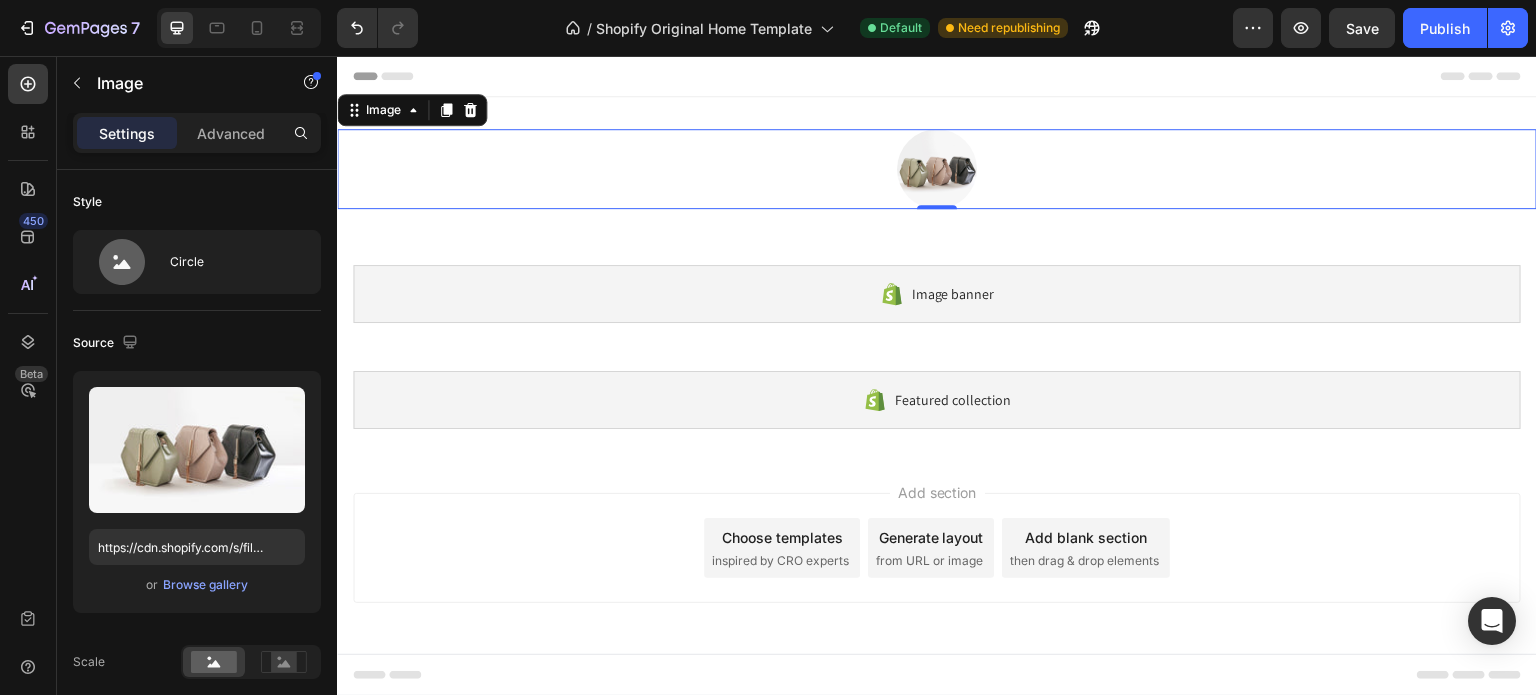 click at bounding box center (937, 169) 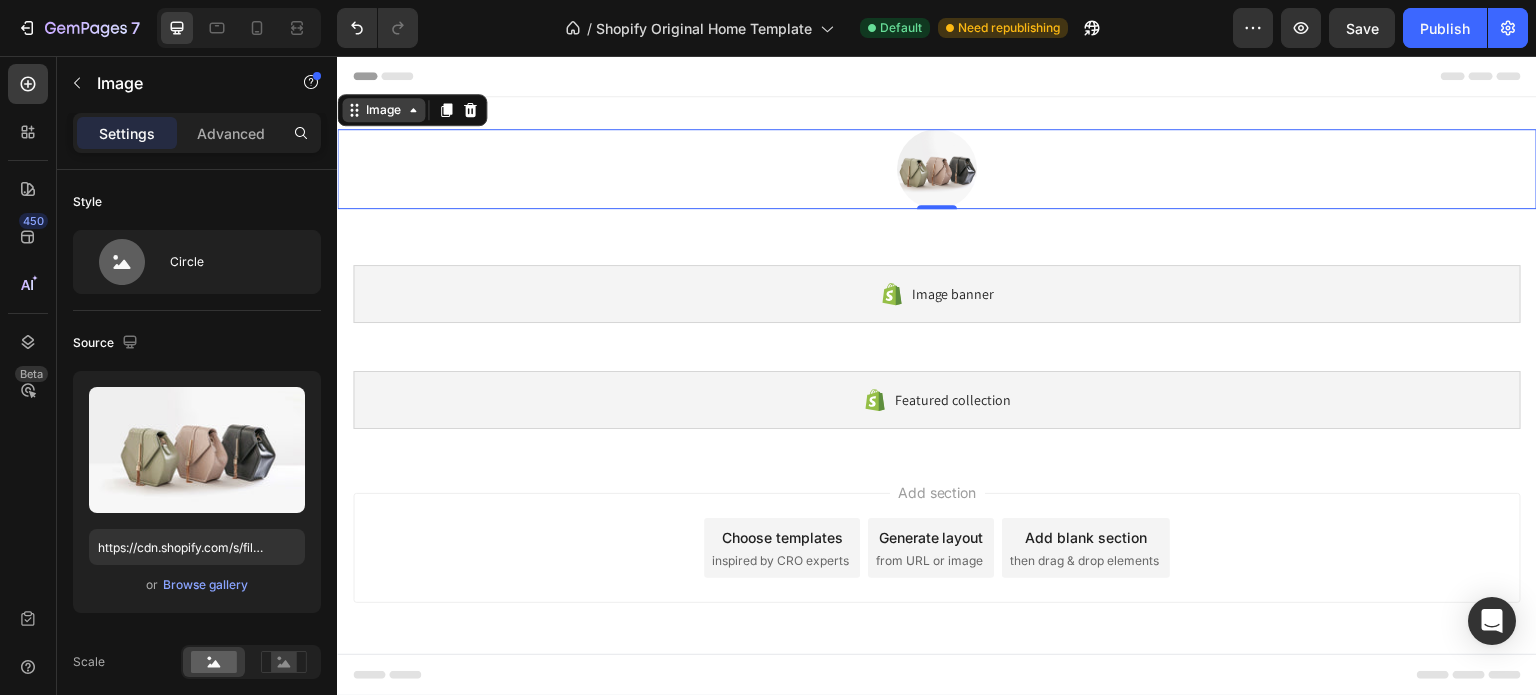 click on "Image" at bounding box center (383, 110) 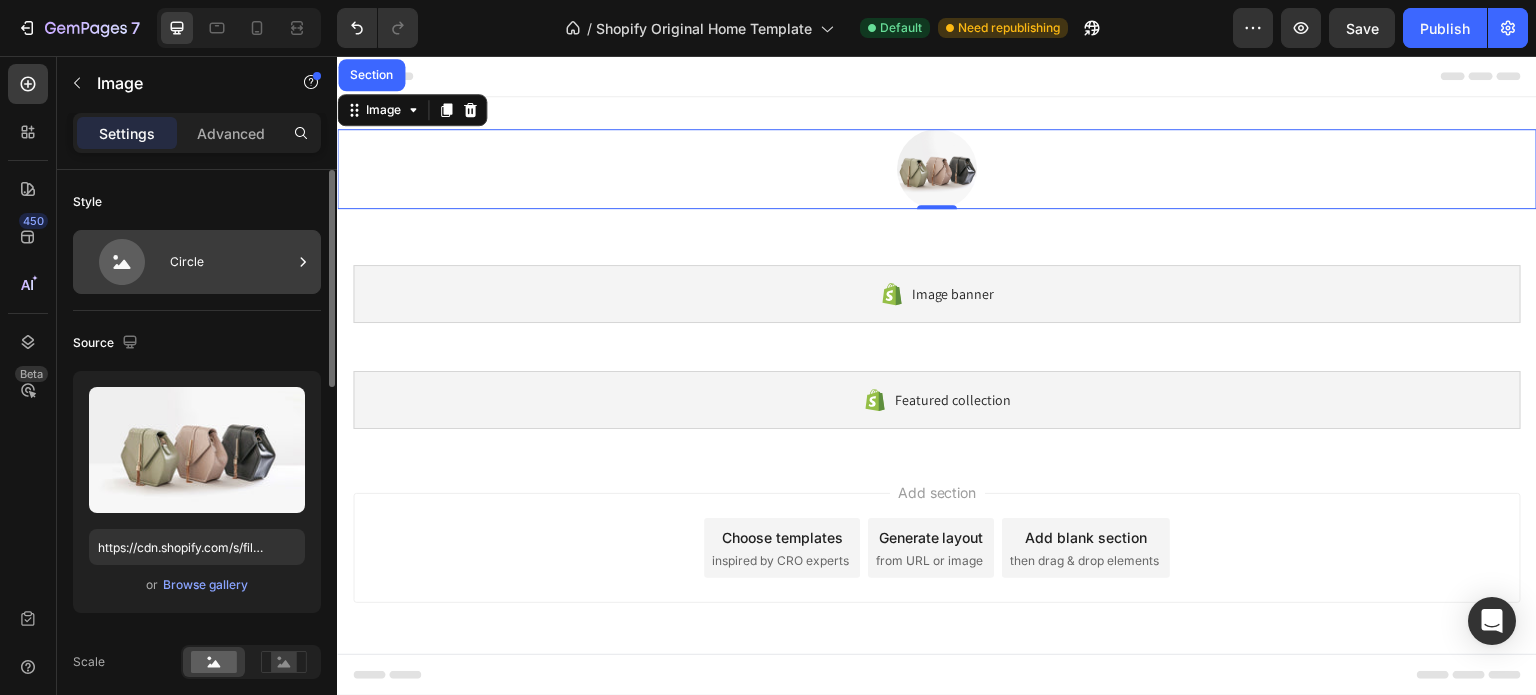 click on "Circle" at bounding box center (231, 262) 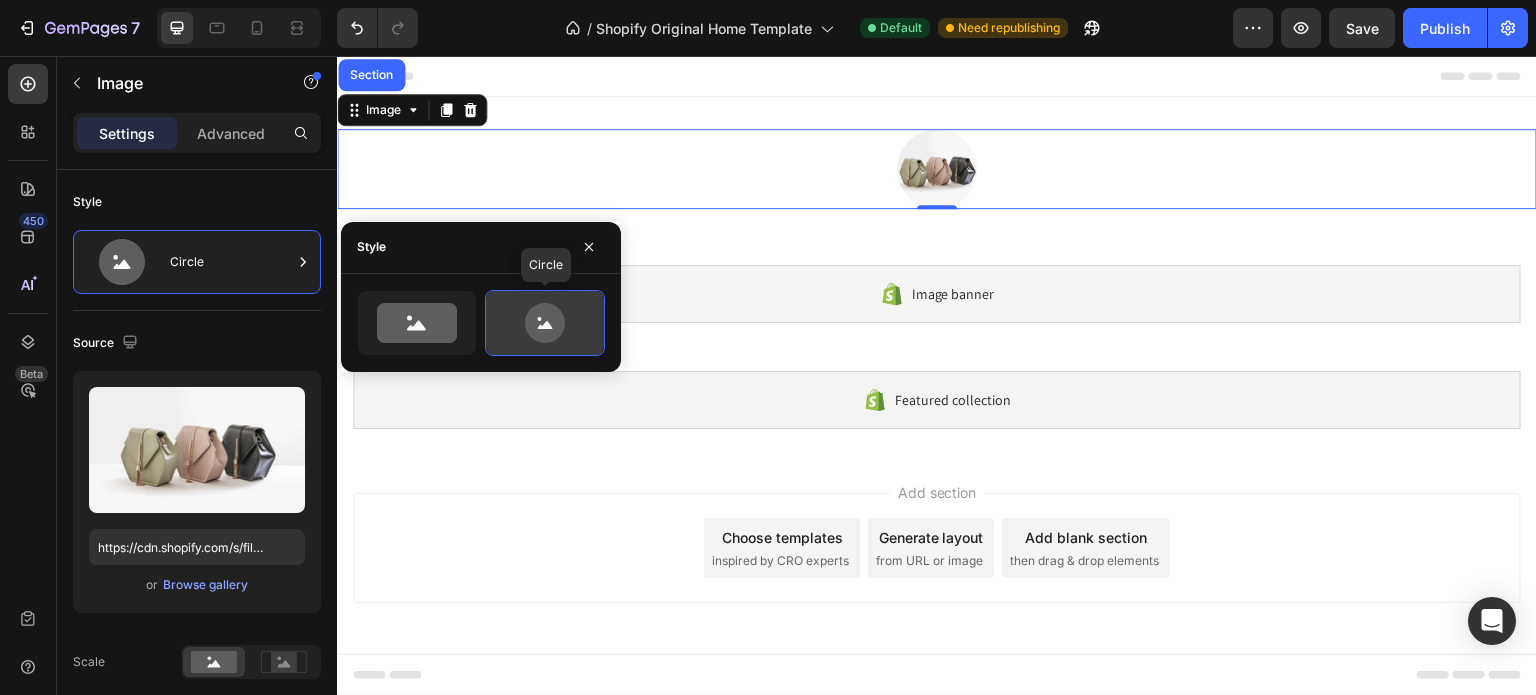 click 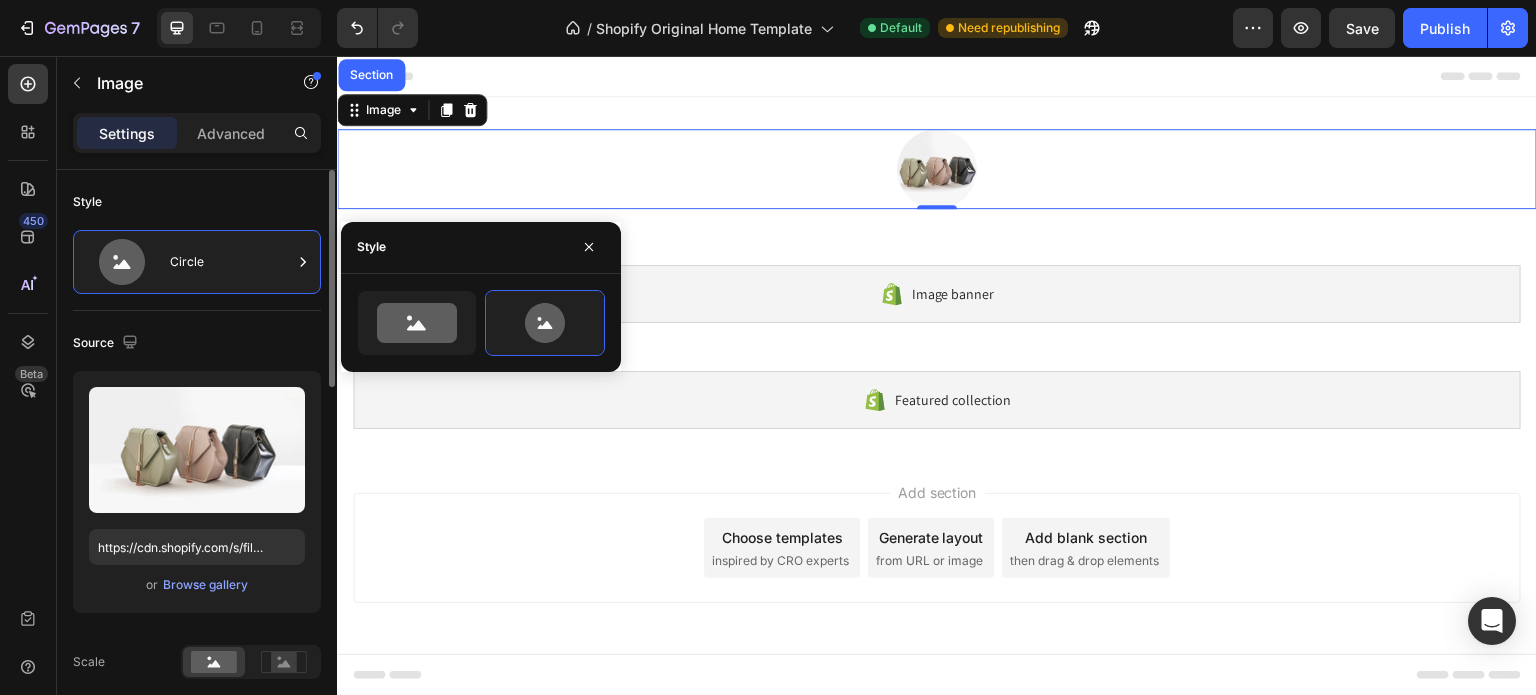 scroll, scrollTop: 20, scrollLeft: 0, axis: vertical 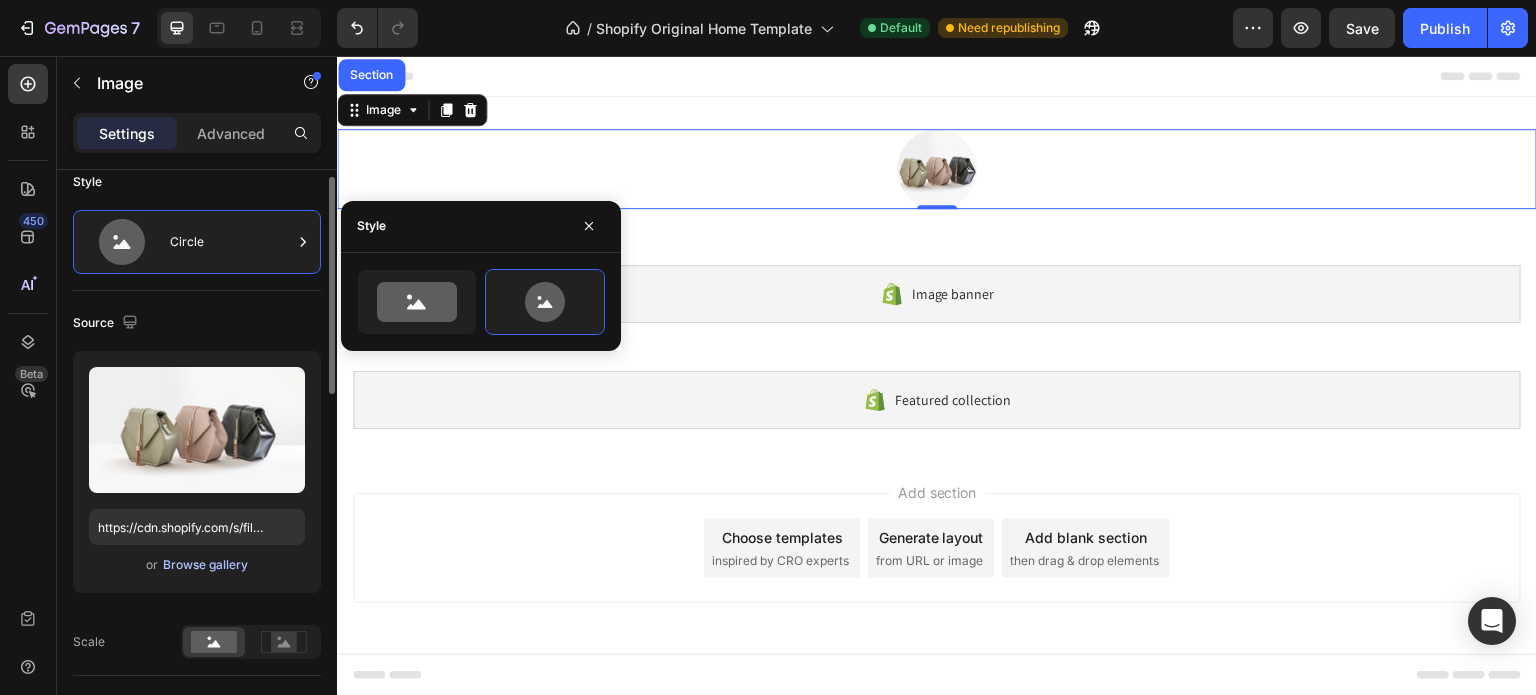 click on "Browse gallery" at bounding box center [205, 565] 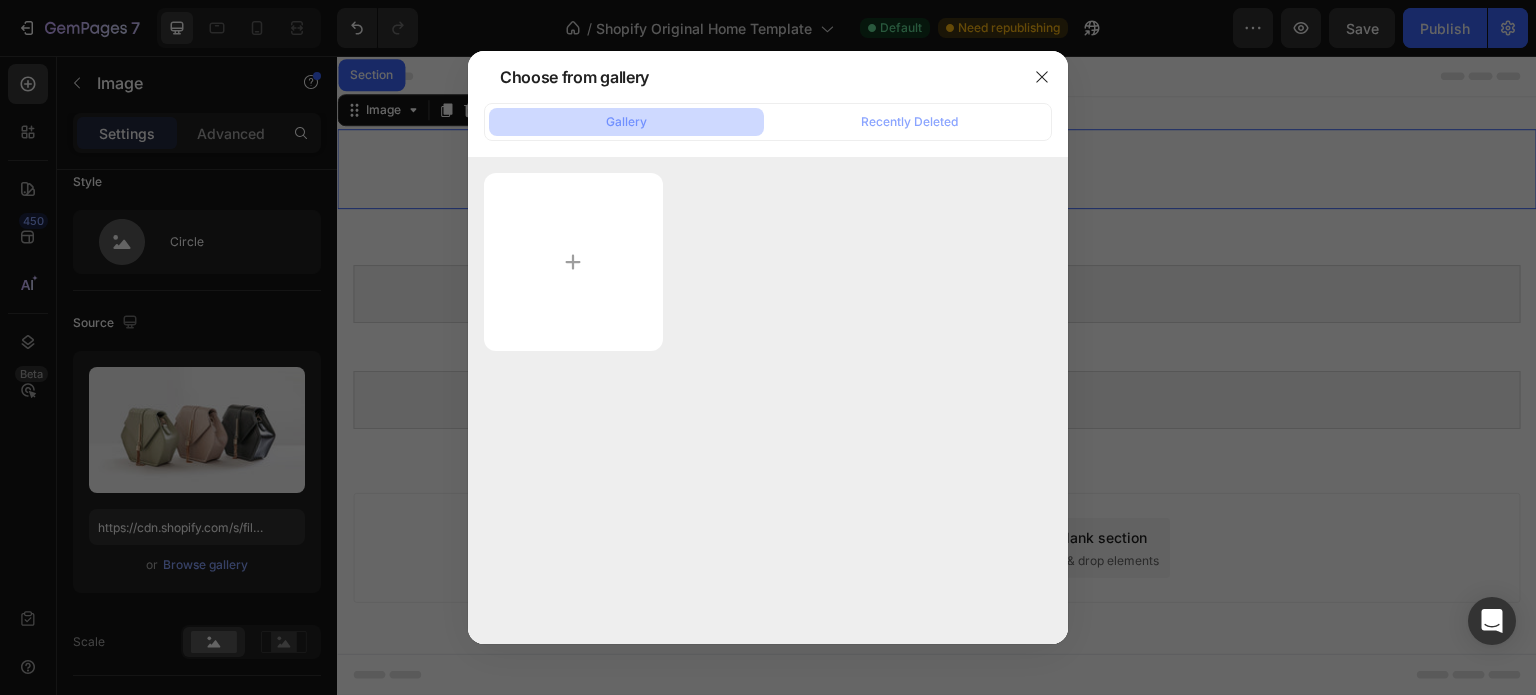 click on "Gallery" 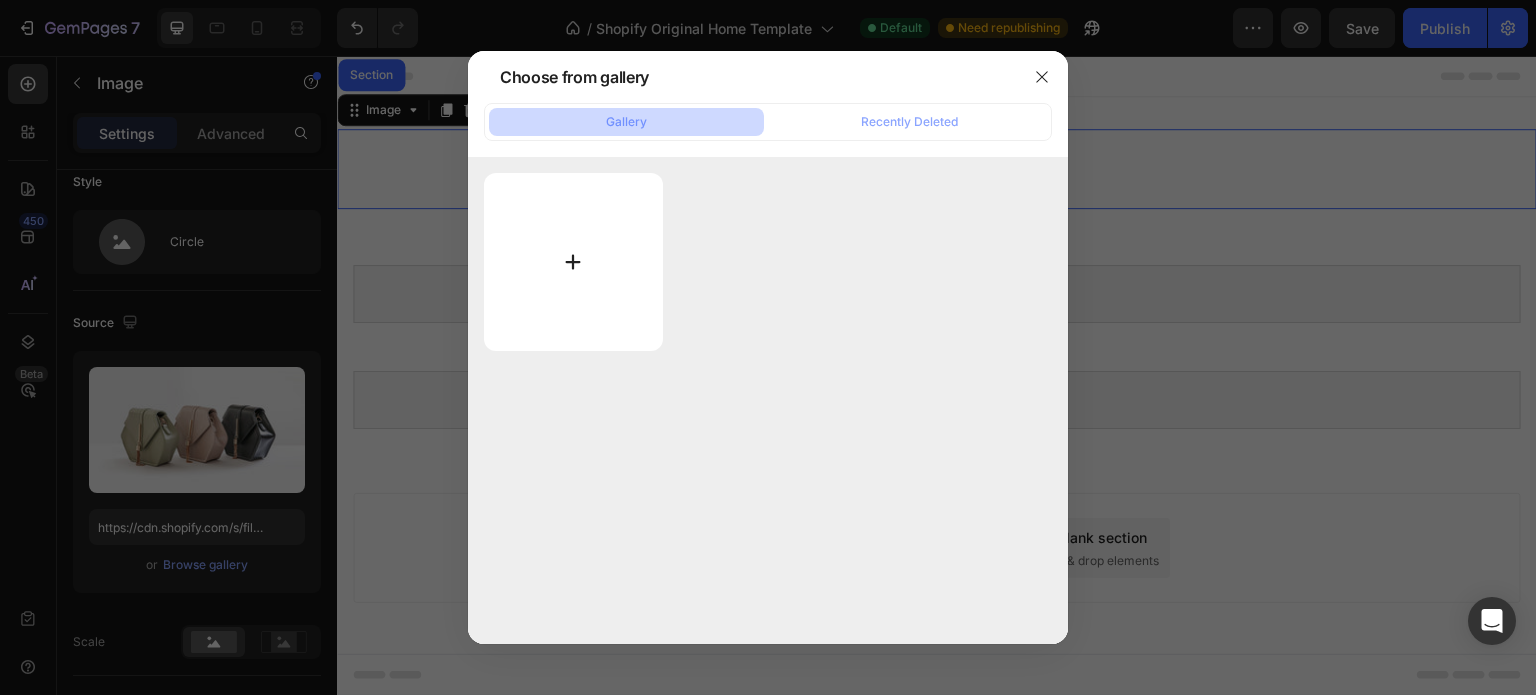 click at bounding box center (573, 262) 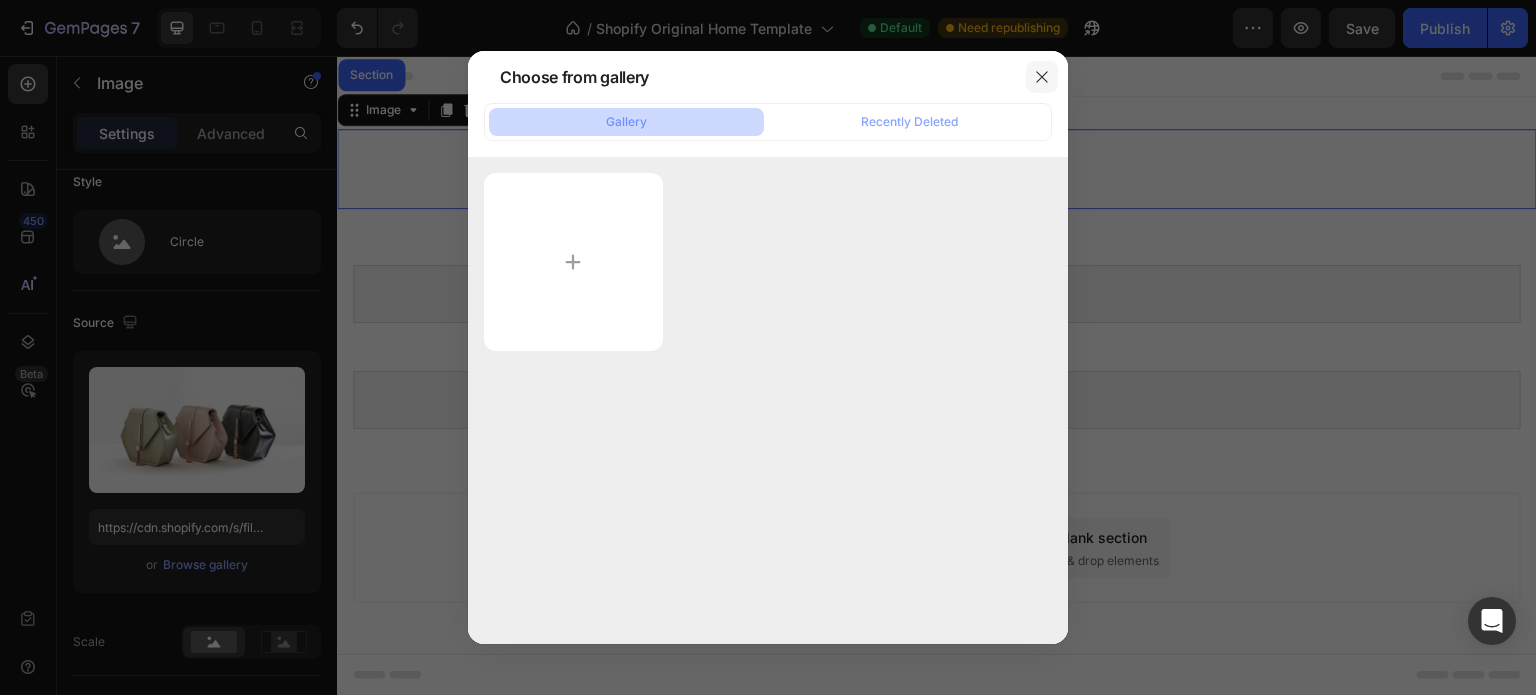 click 